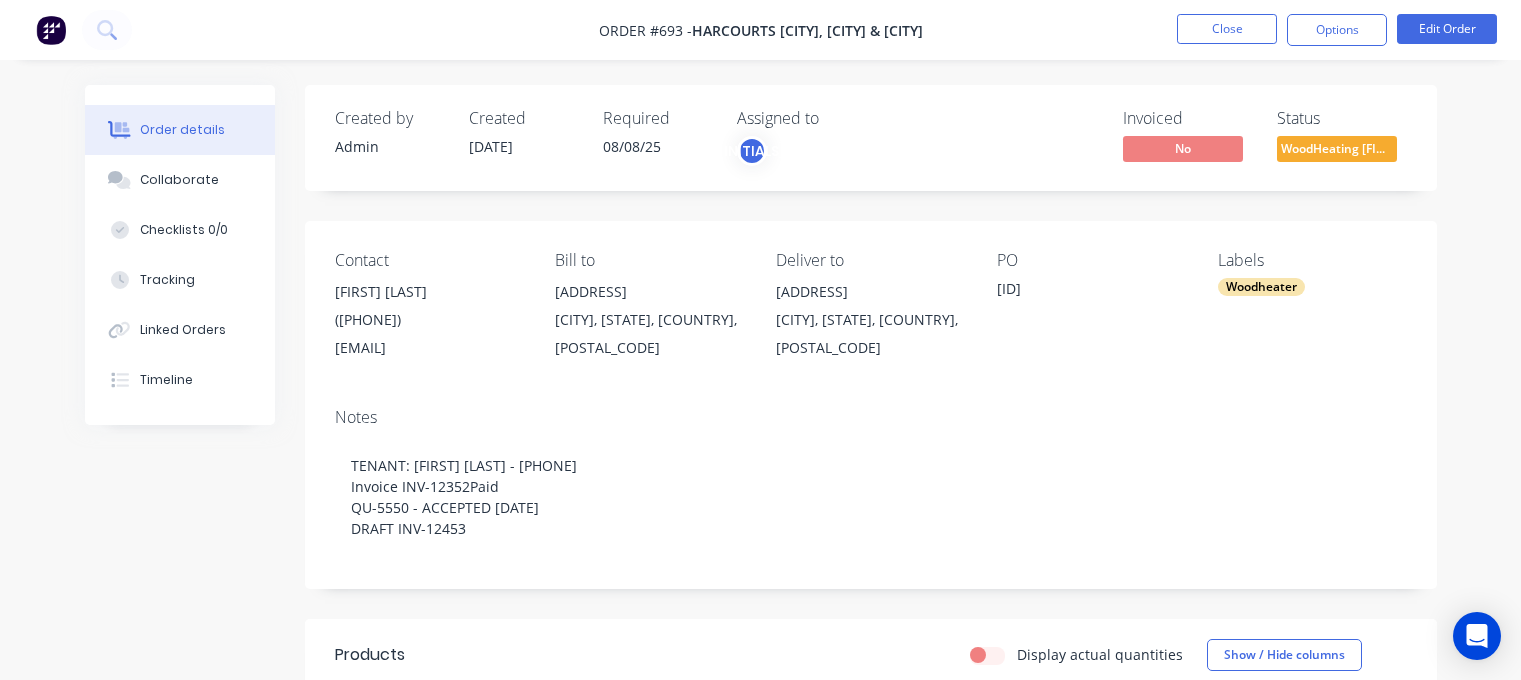 scroll, scrollTop: 0, scrollLeft: 0, axis: both 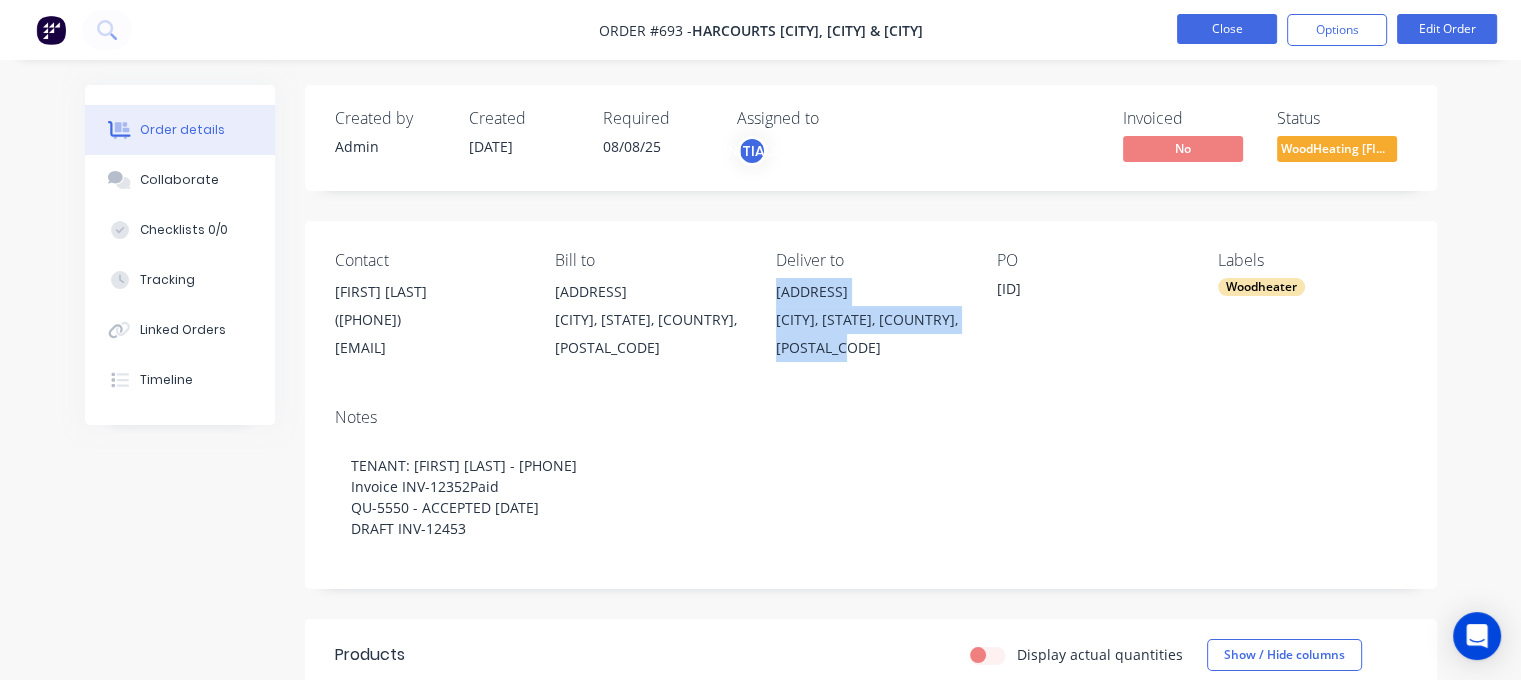 click on "Close" at bounding box center [1227, 29] 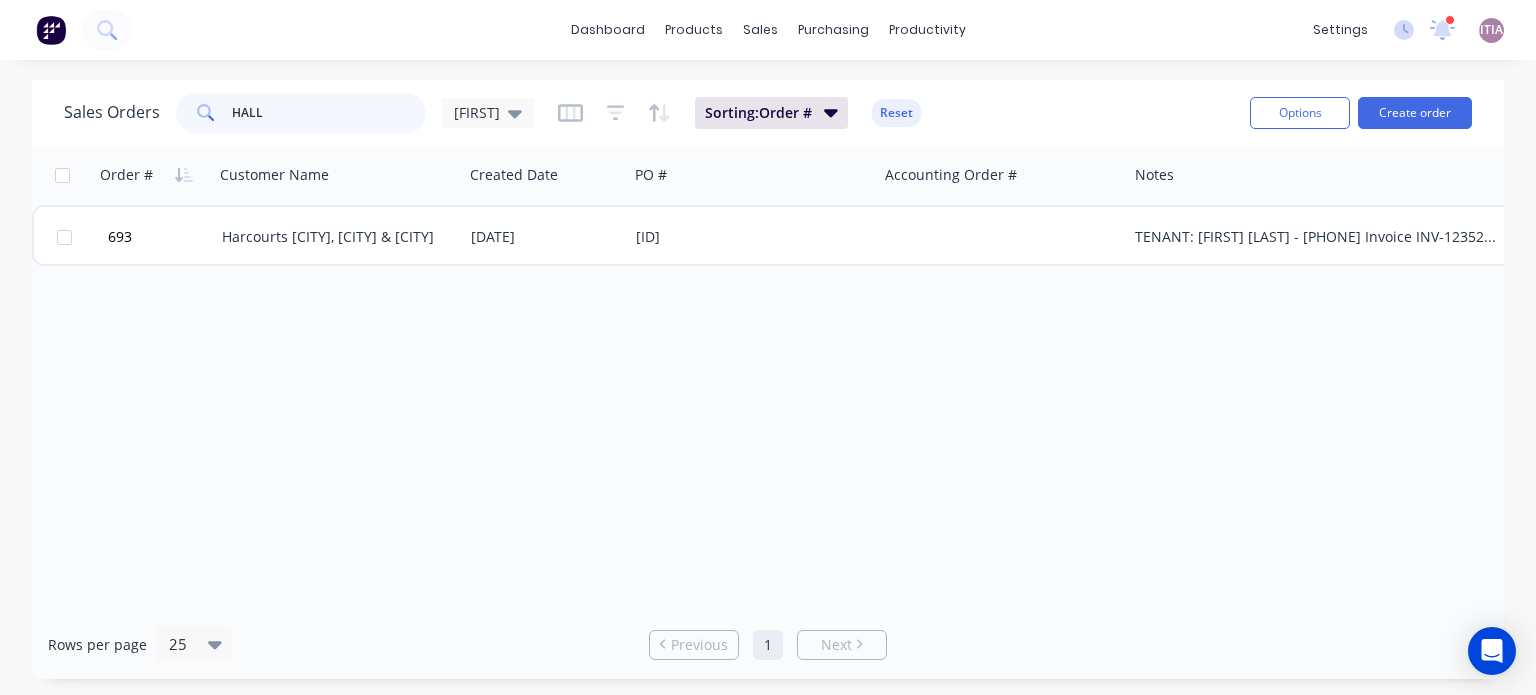 click on "HALL" at bounding box center (329, 113) 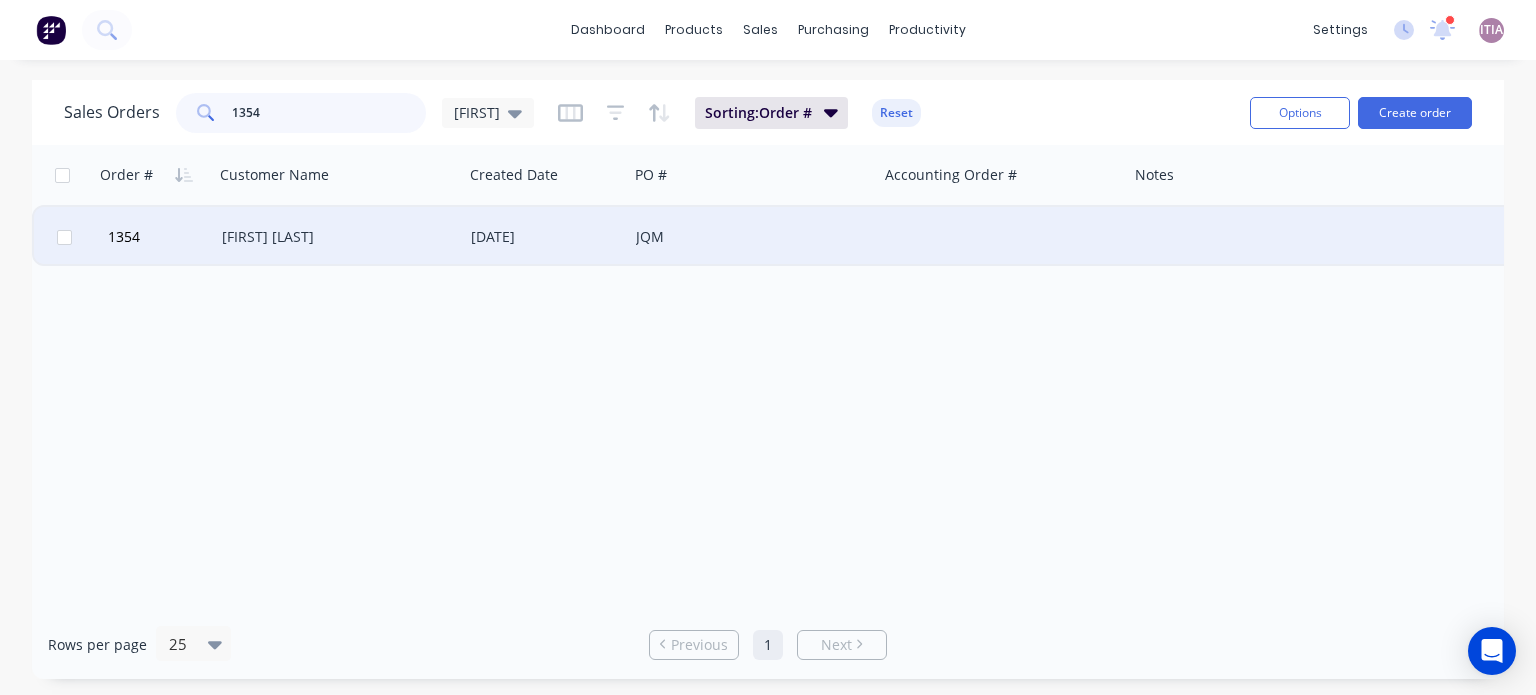 type on "1354" 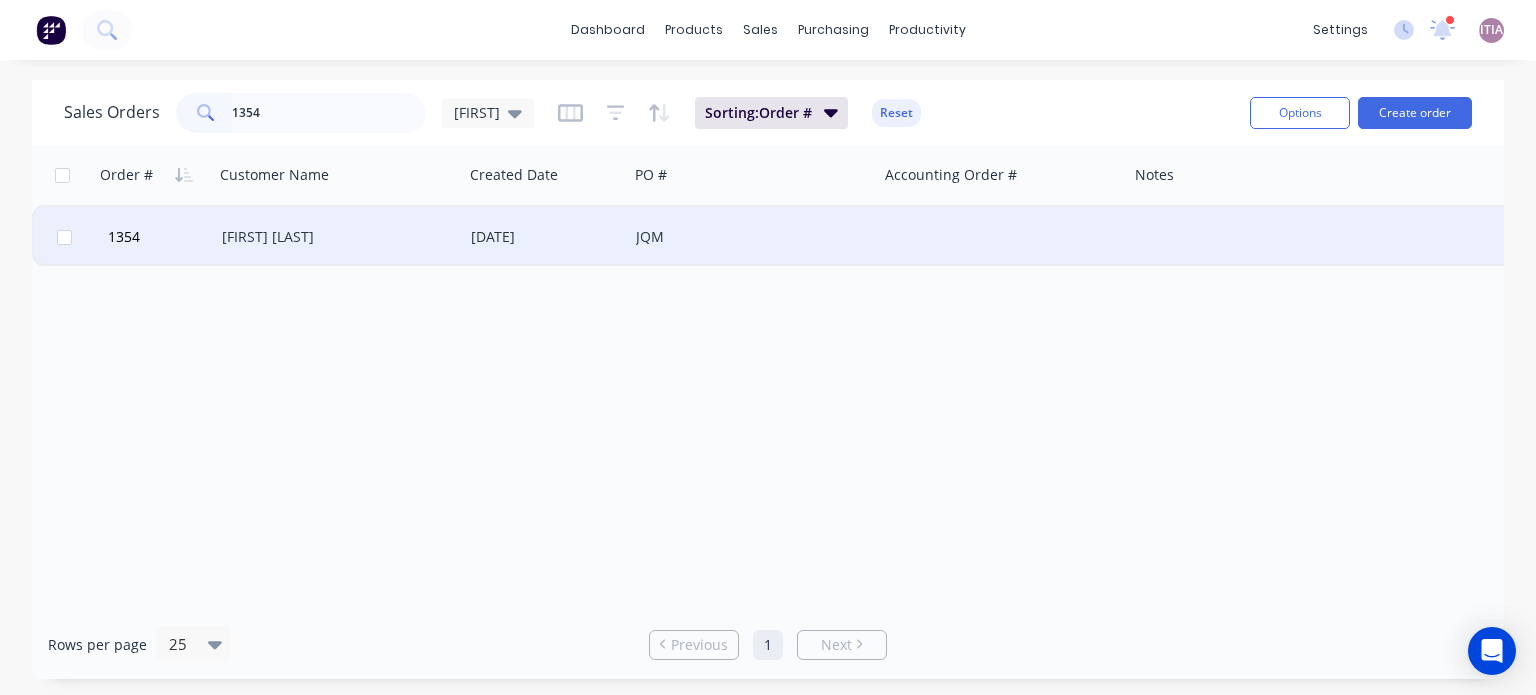 click on "[FIRST] [LAST]" at bounding box center [333, 237] 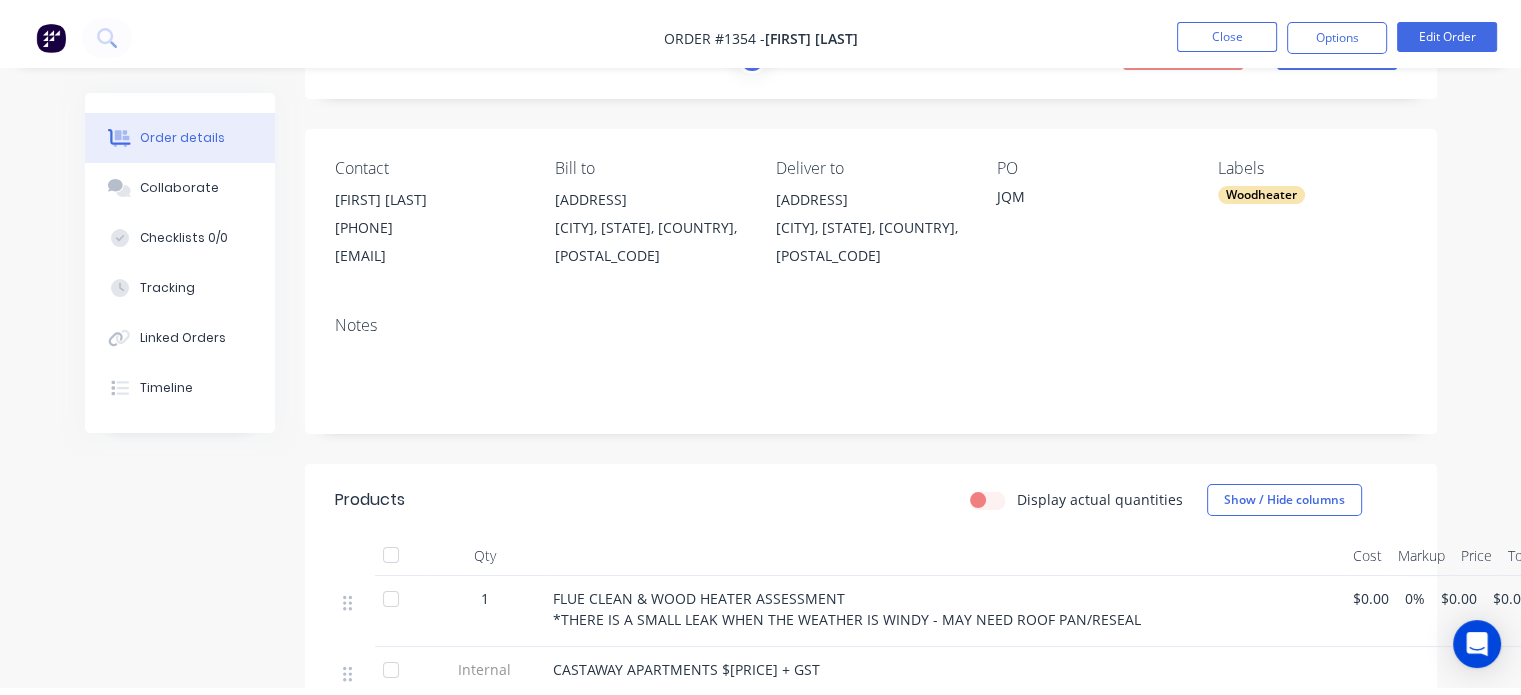 scroll, scrollTop: 0, scrollLeft: 0, axis: both 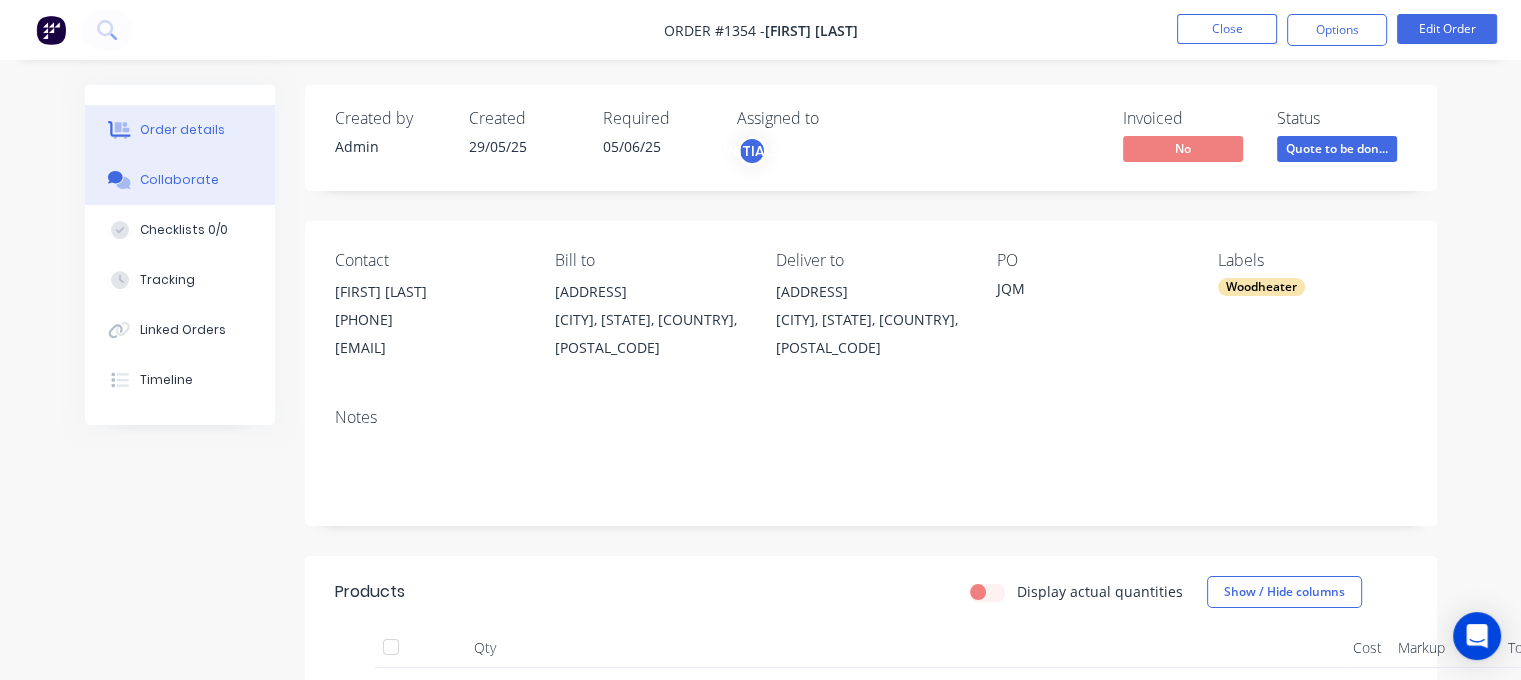 click on "Collaborate" at bounding box center [179, 180] 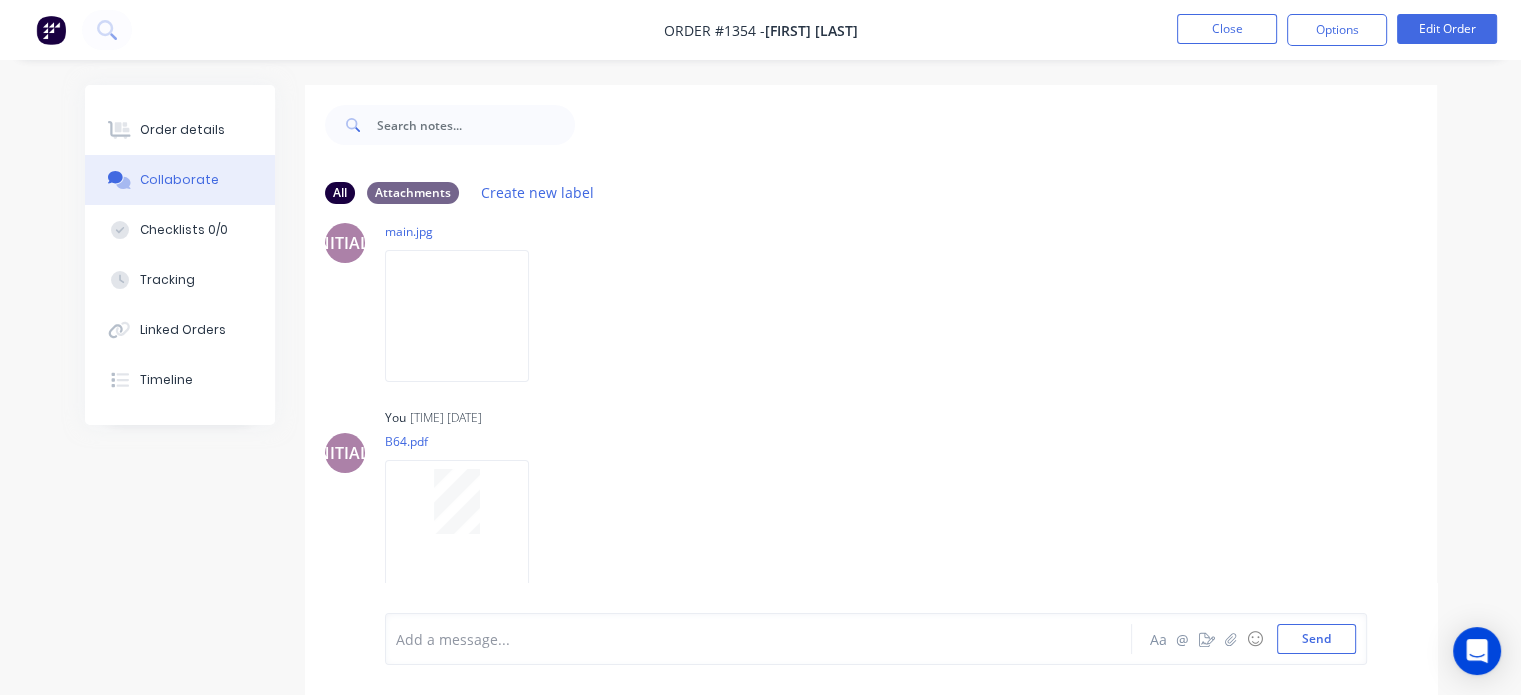 scroll, scrollTop: 500, scrollLeft: 0, axis: vertical 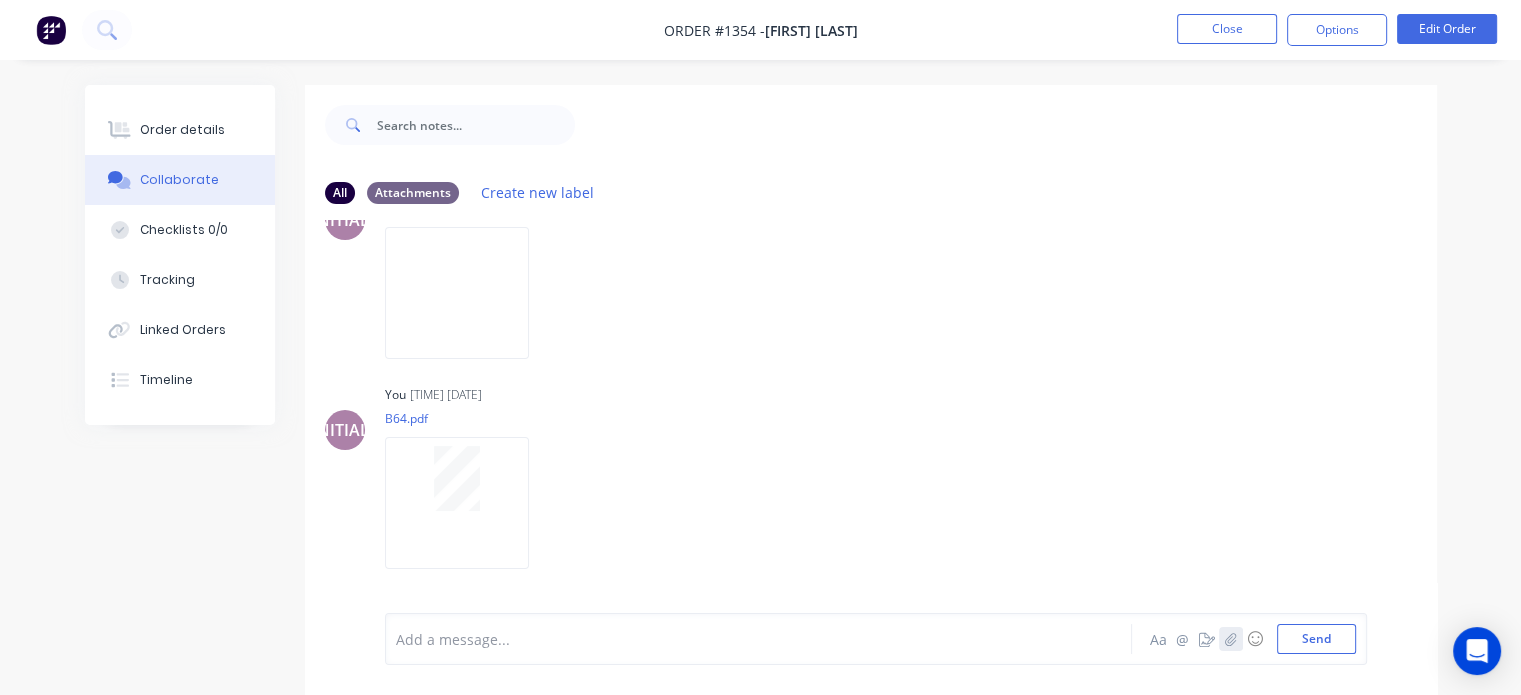 click at bounding box center (1231, 639) 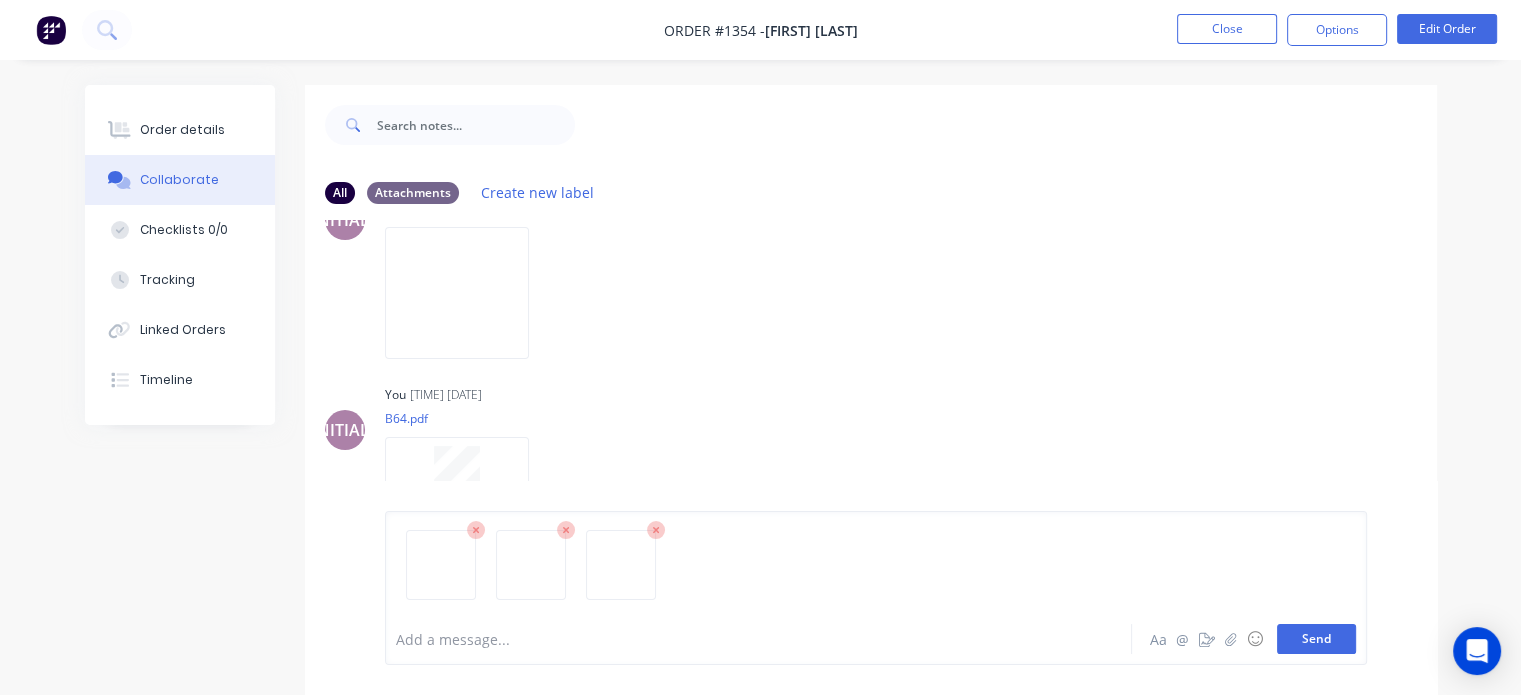 click on "Send" at bounding box center [1316, 639] 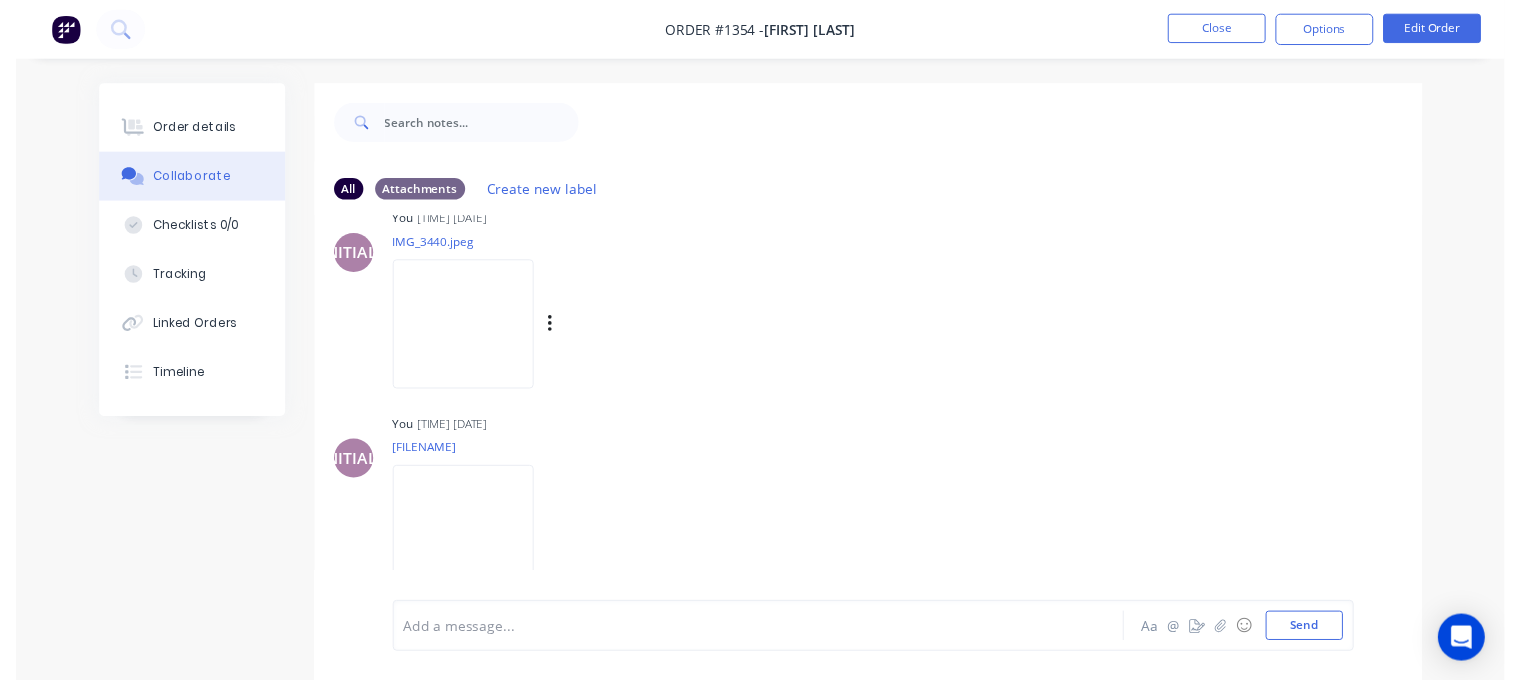 scroll, scrollTop: 1724, scrollLeft: 0, axis: vertical 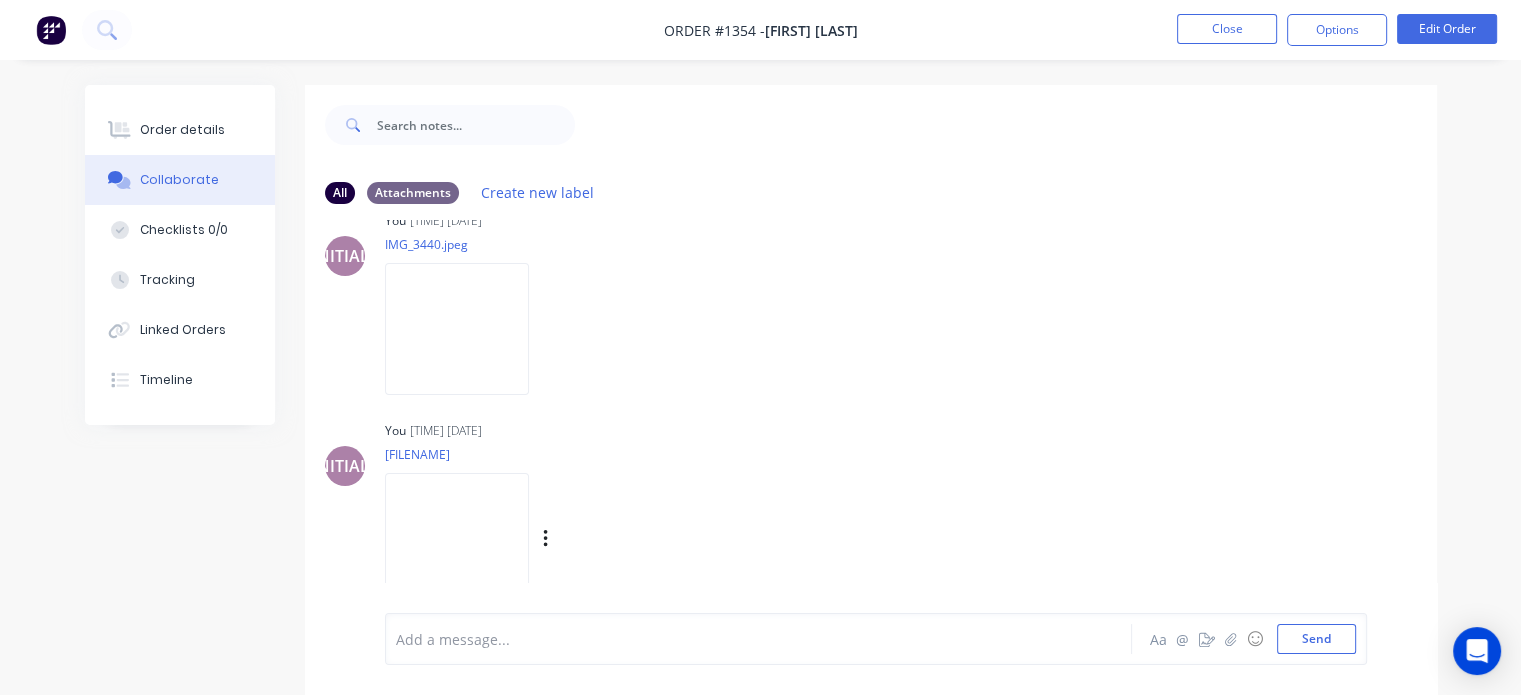 click at bounding box center (457, 538) 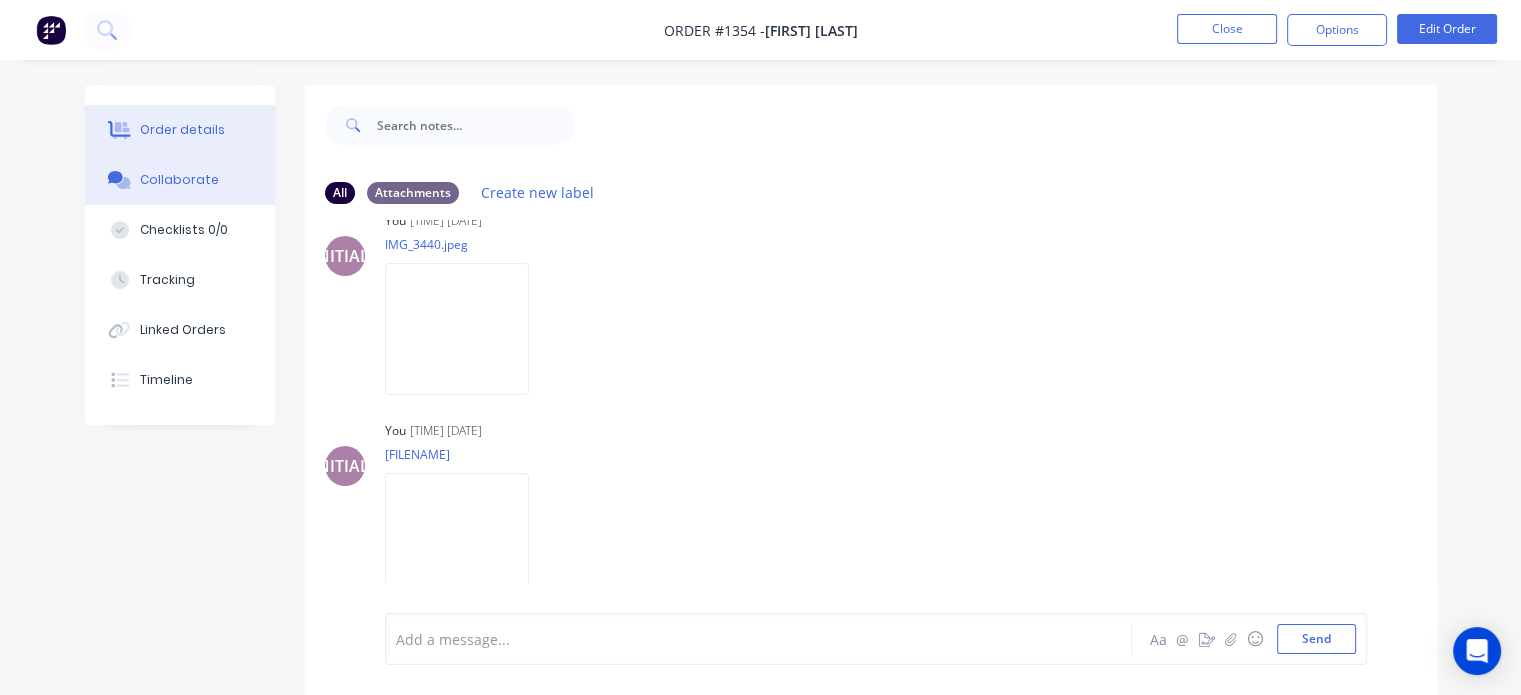 click on "Order details" at bounding box center (182, 130) 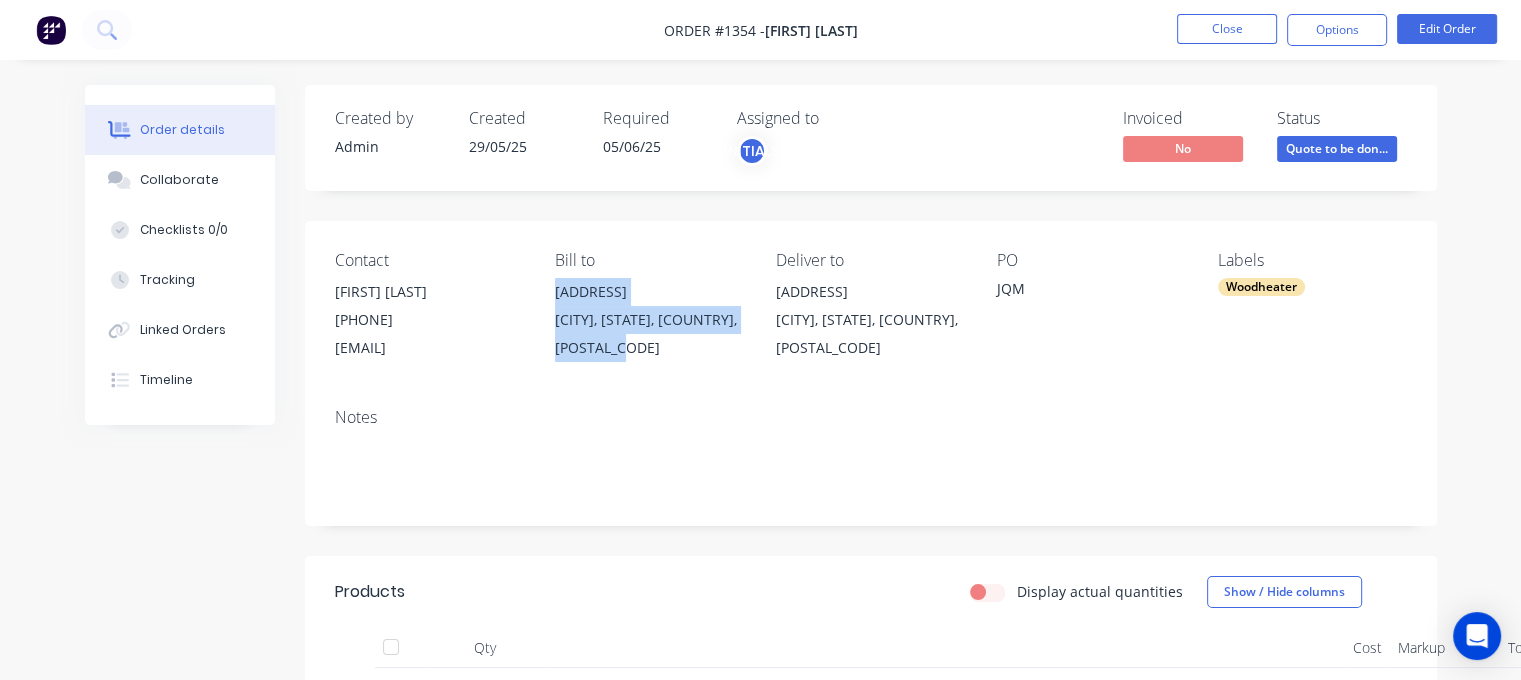 drag, startPoint x: 552, startPoint y: 288, endPoint x: 685, endPoint y: 364, distance: 153.18289 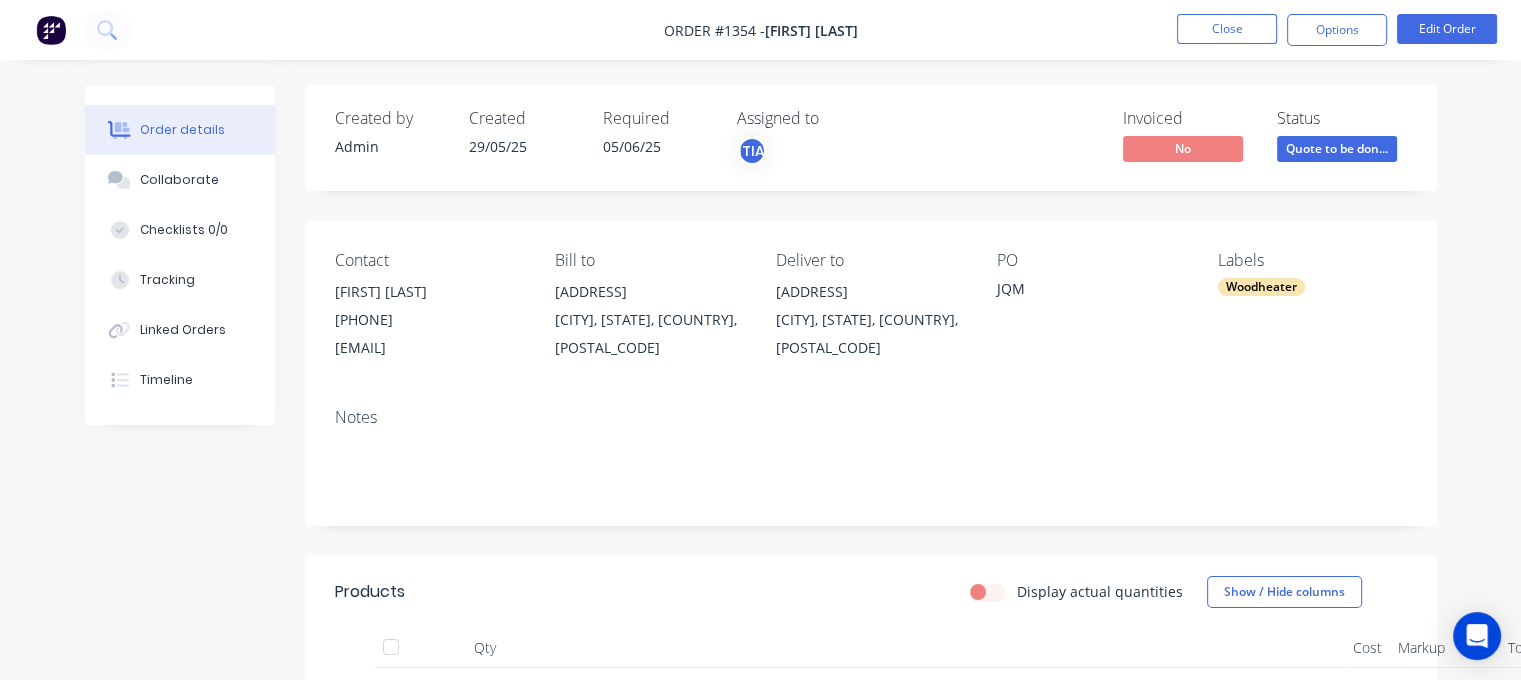 click on "[EMAIL]" at bounding box center (429, 348) 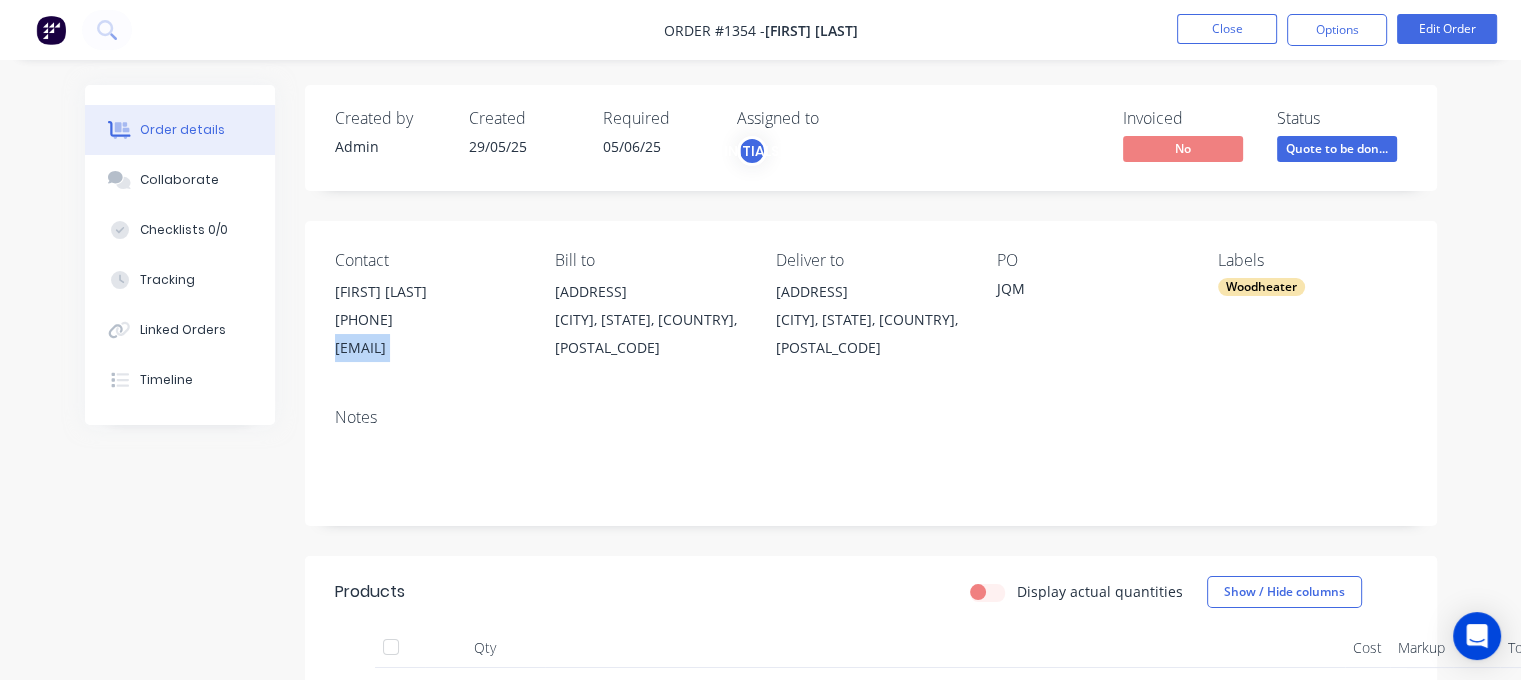 click on "[EMAIL]" at bounding box center (429, 348) 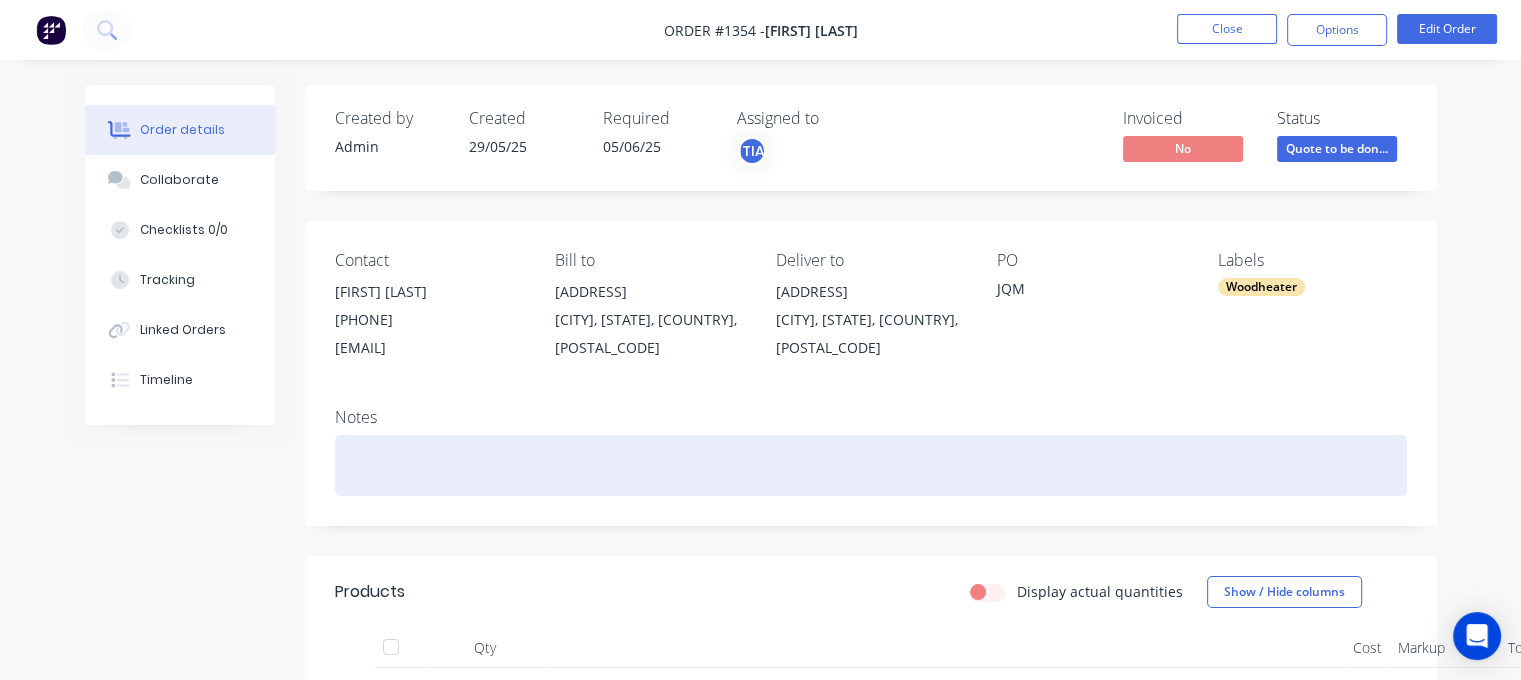 click at bounding box center (871, 465) 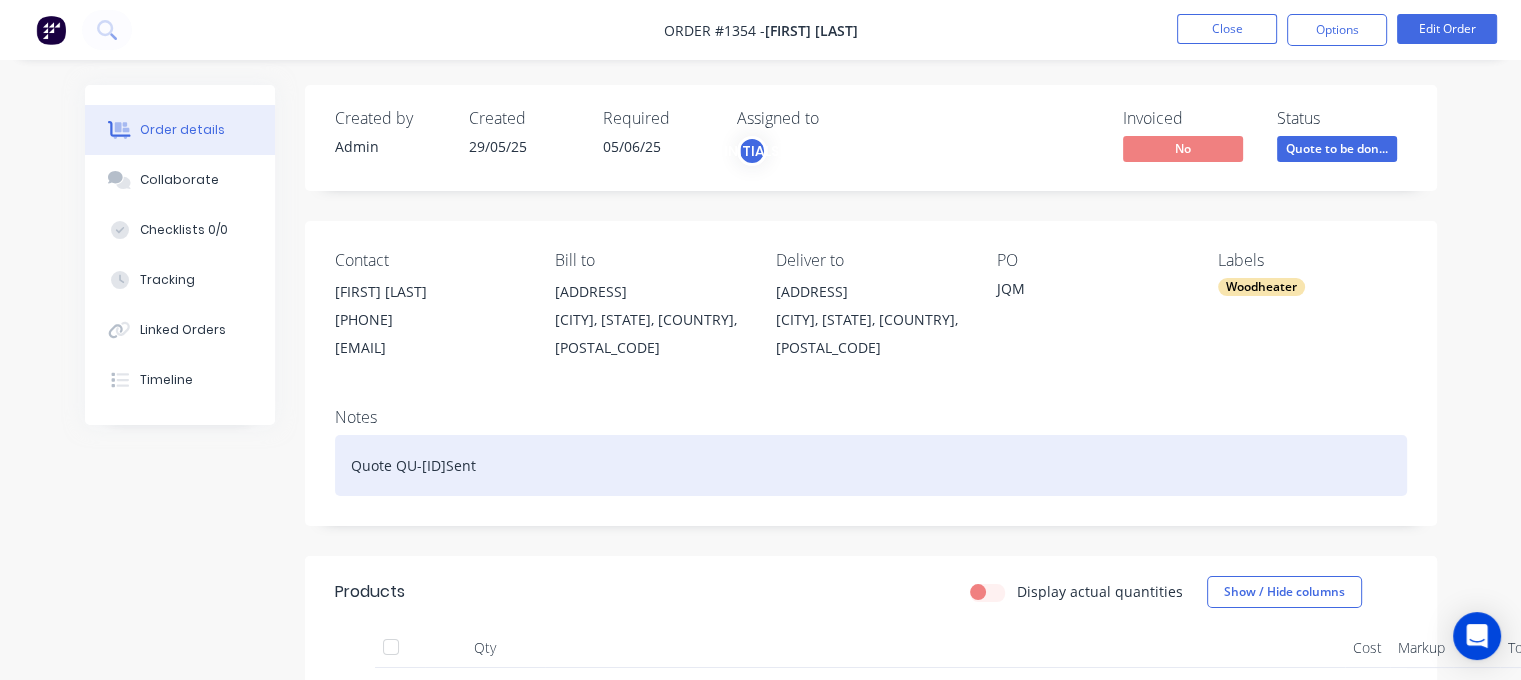 click on "Quote QU-[ID]Sent" at bounding box center [871, 465] 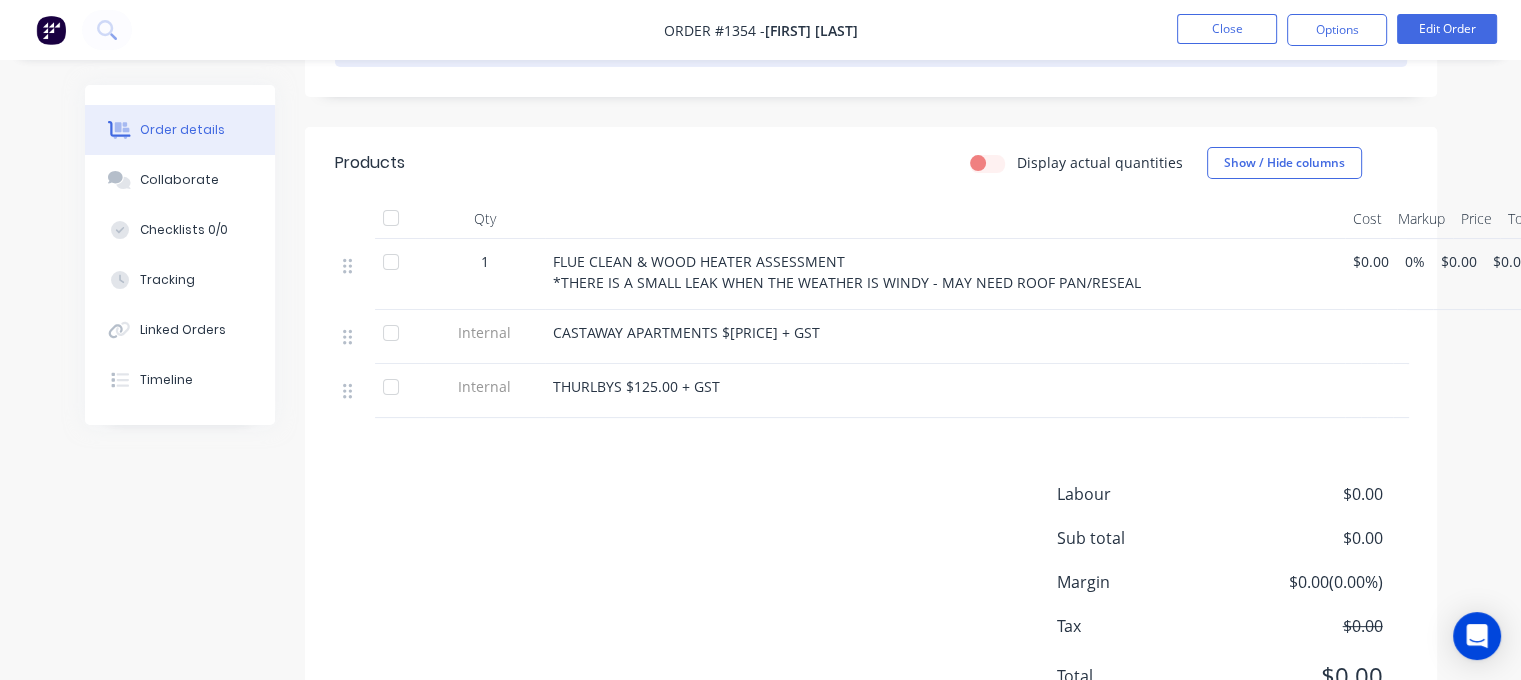 scroll, scrollTop: 500, scrollLeft: 0, axis: vertical 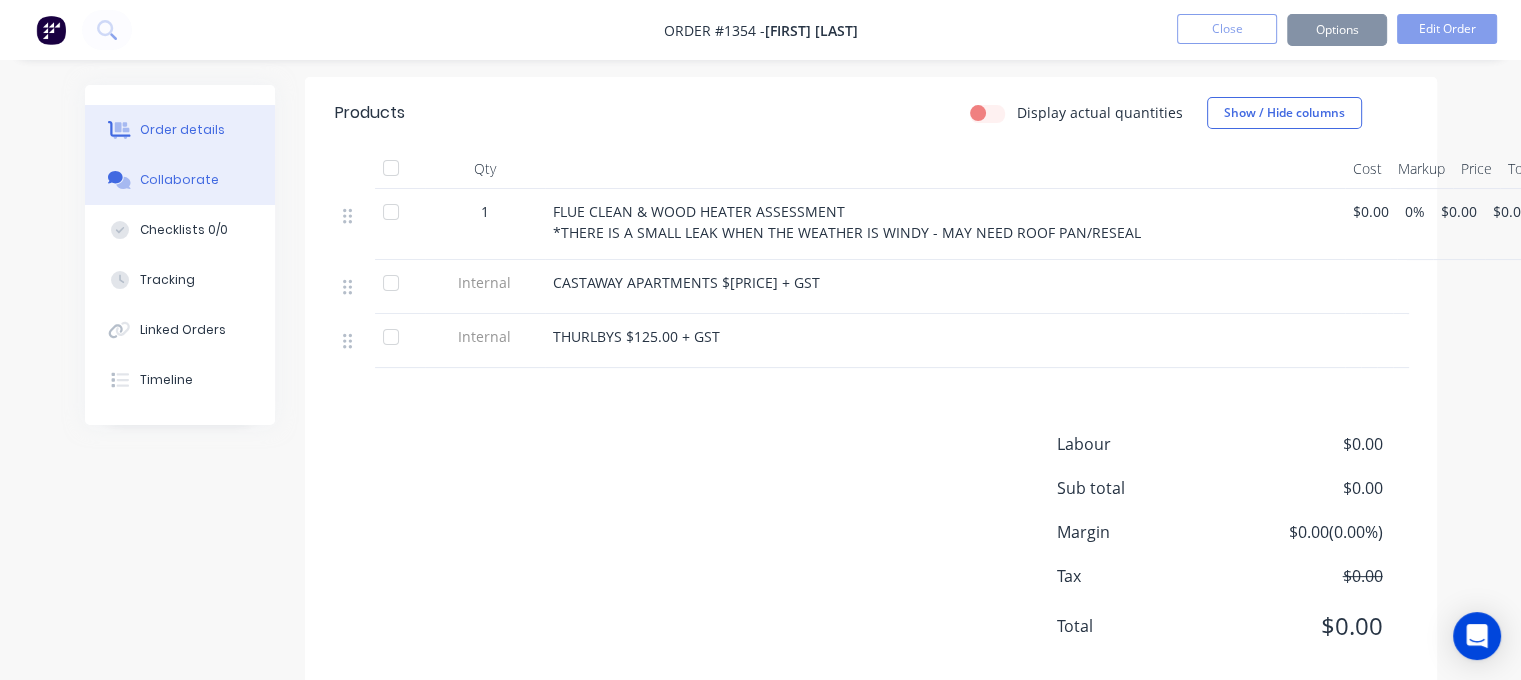click on "Collaborate" at bounding box center (179, 180) 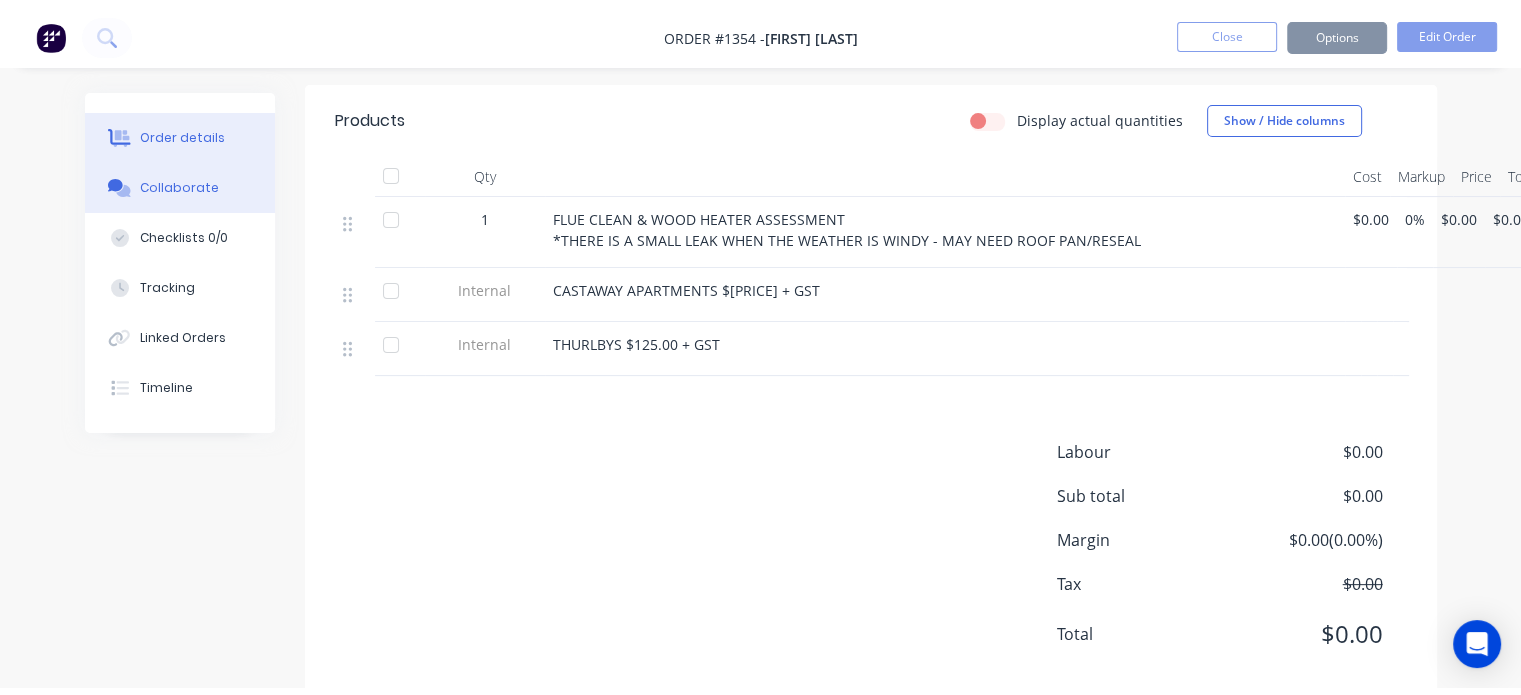 scroll, scrollTop: 0, scrollLeft: 0, axis: both 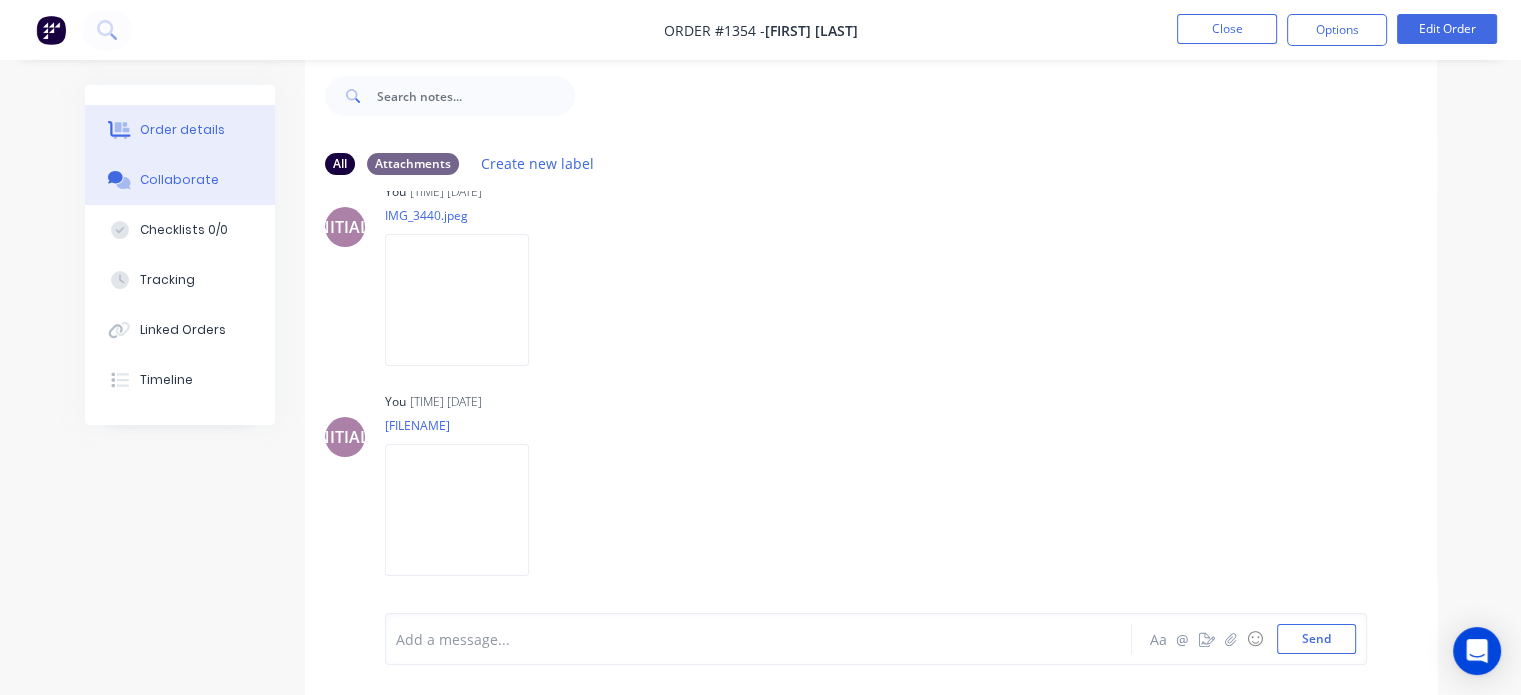 click on "Order details" at bounding box center (182, 130) 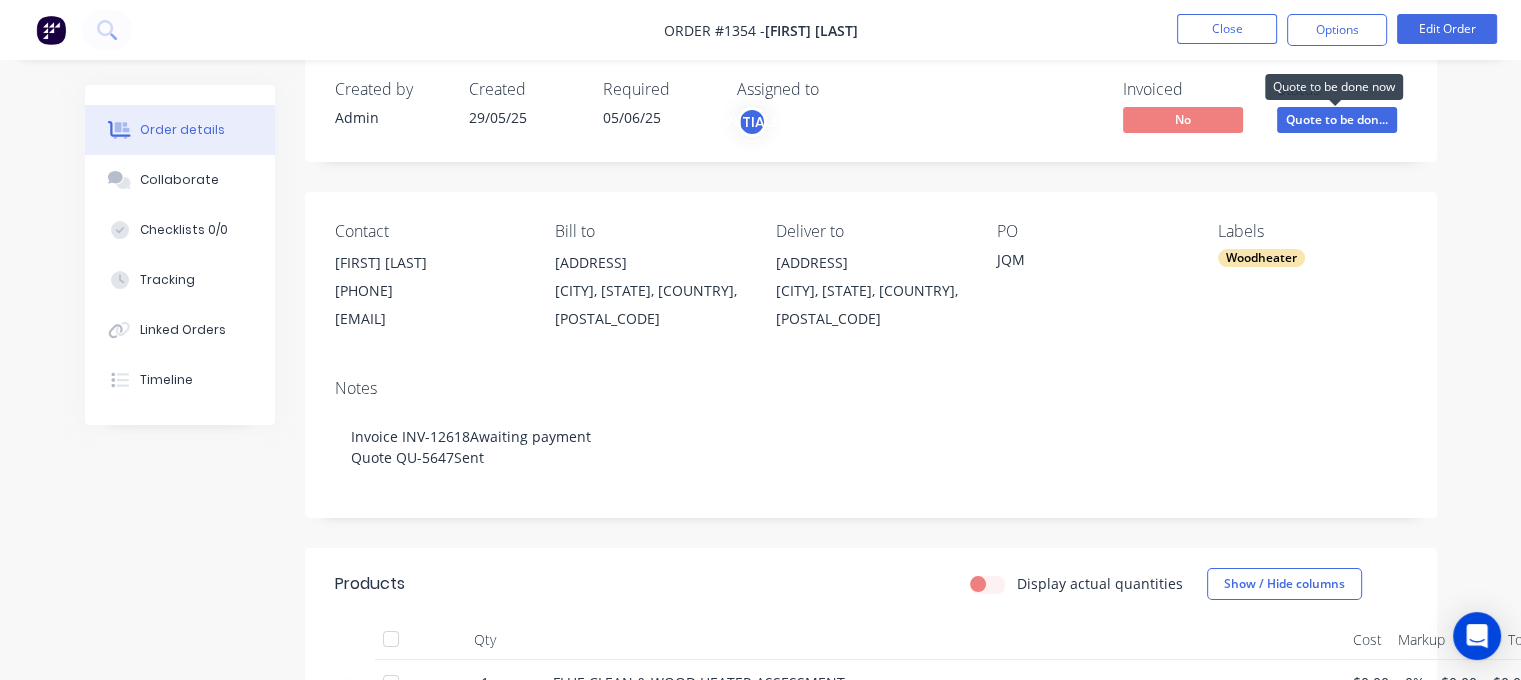 click on "Quote to be don..." at bounding box center (1337, 119) 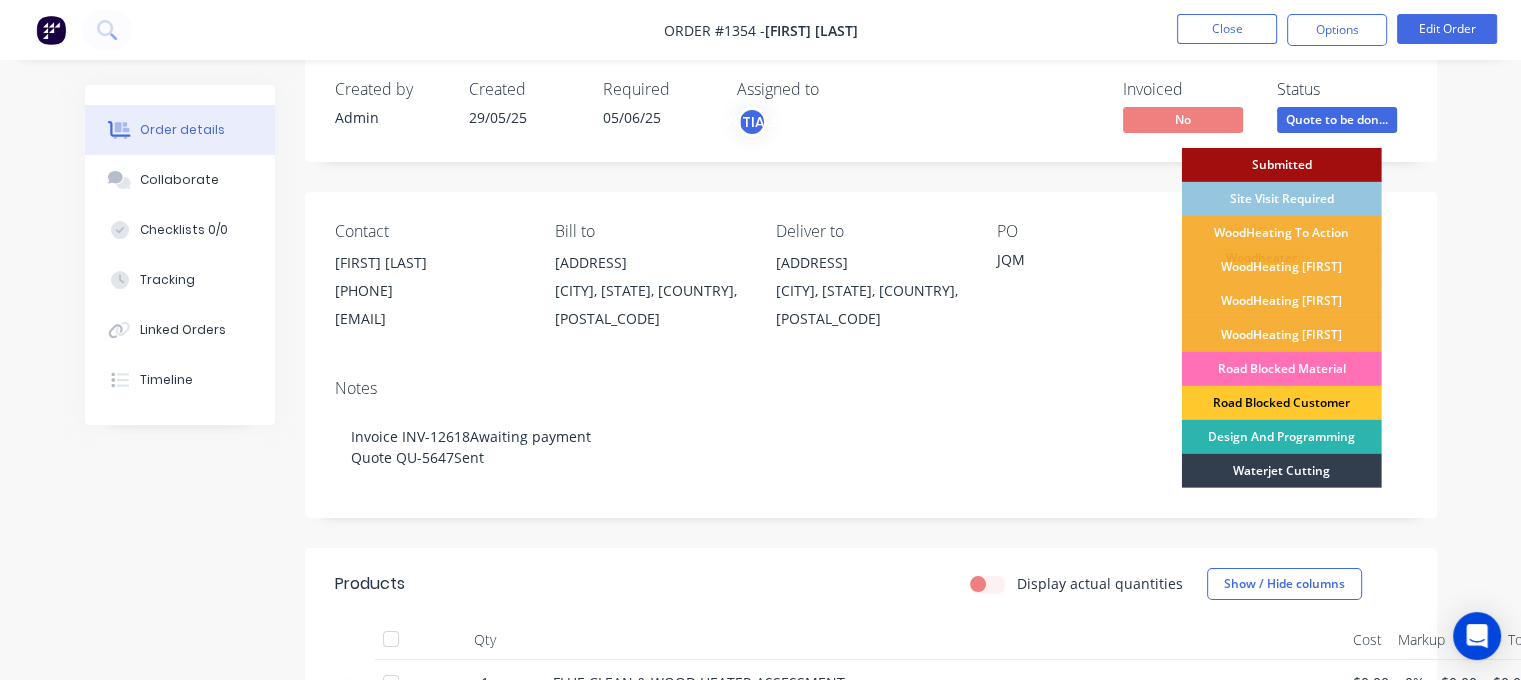 click on "Road Blocked Customer" at bounding box center [1282, 403] 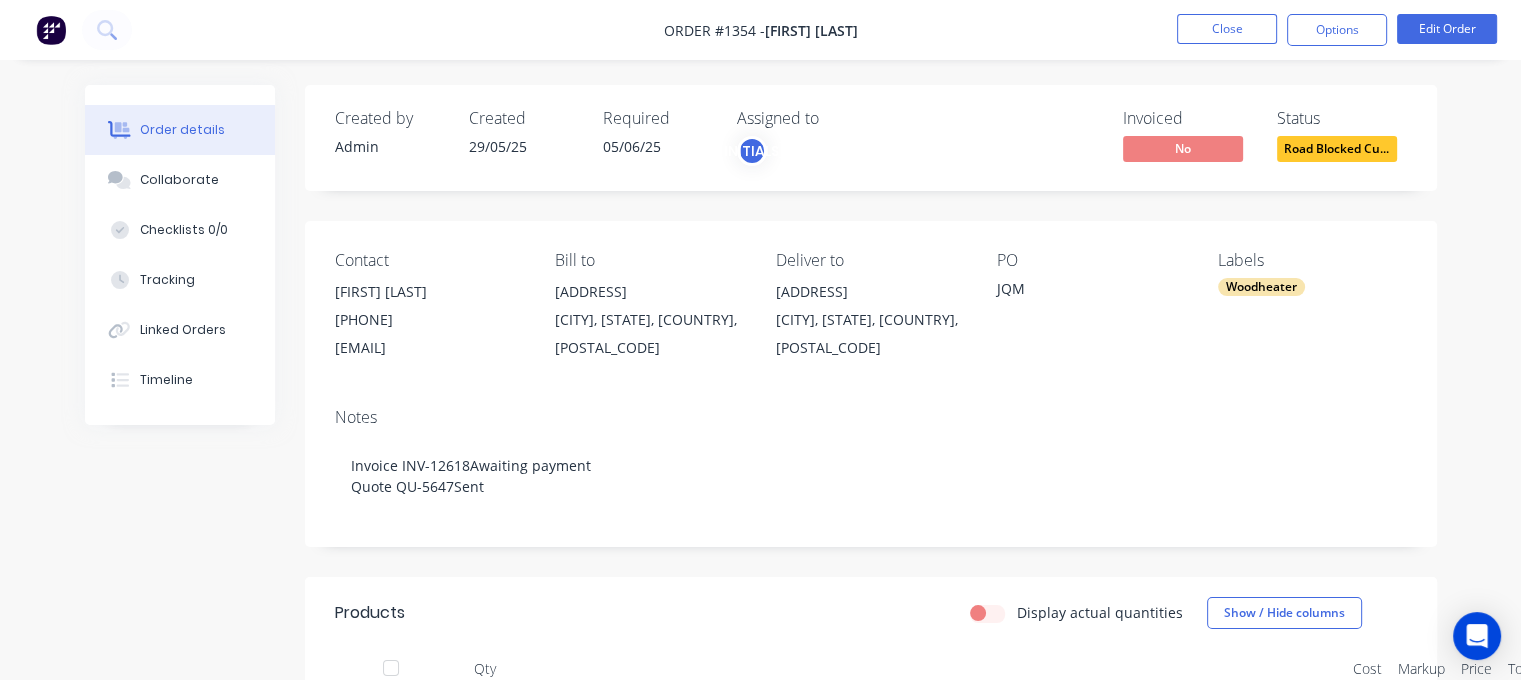 scroll, scrollTop: 0, scrollLeft: 0, axis: both 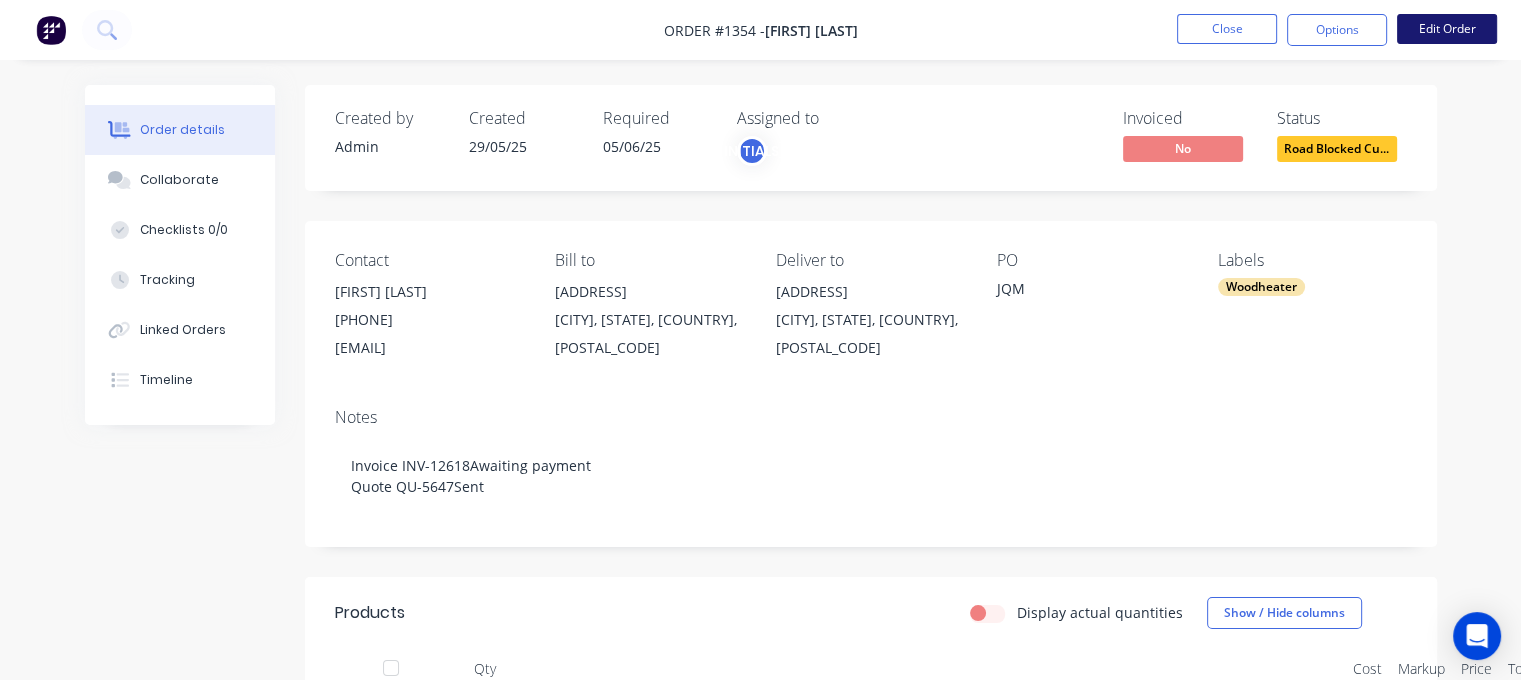 click on "Edit Order" at bounding box center [1447, 29] 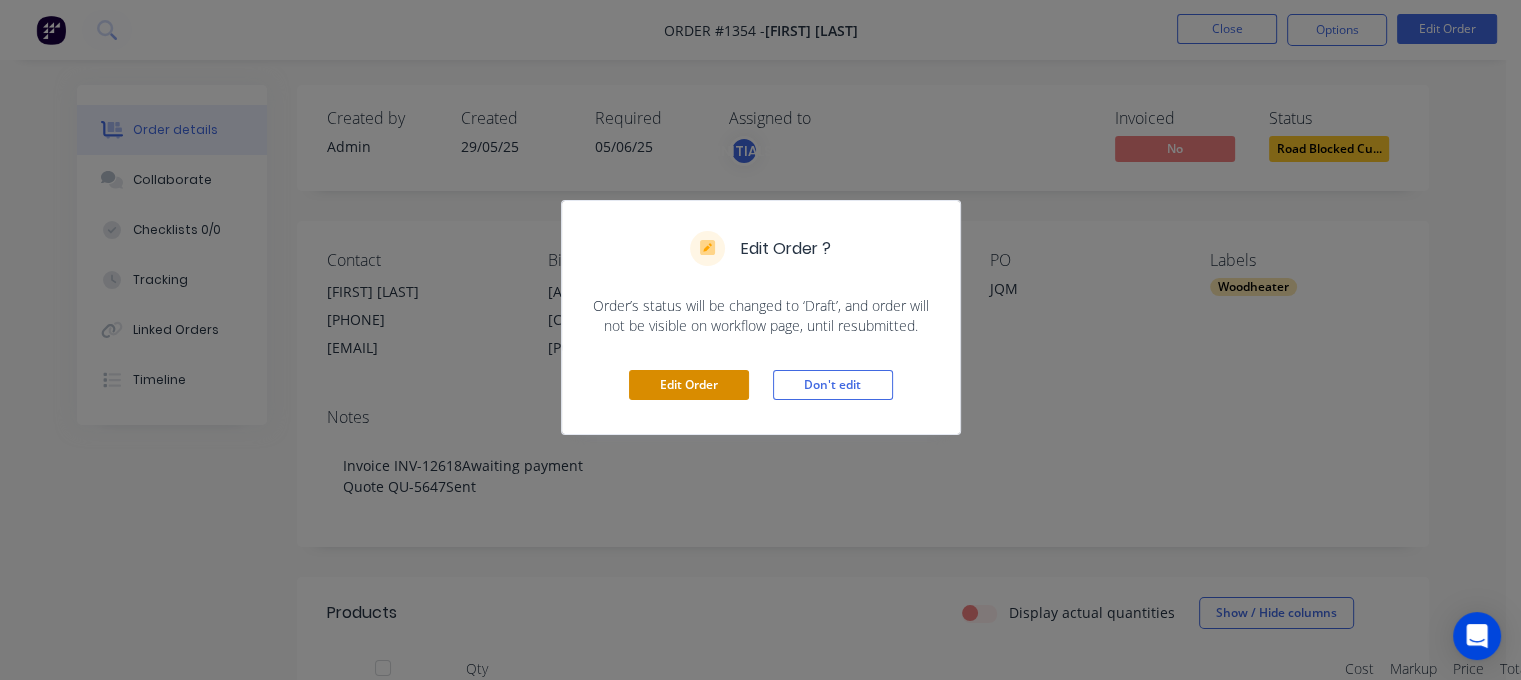click on "Edit Order" at bounding box center (689, 385) 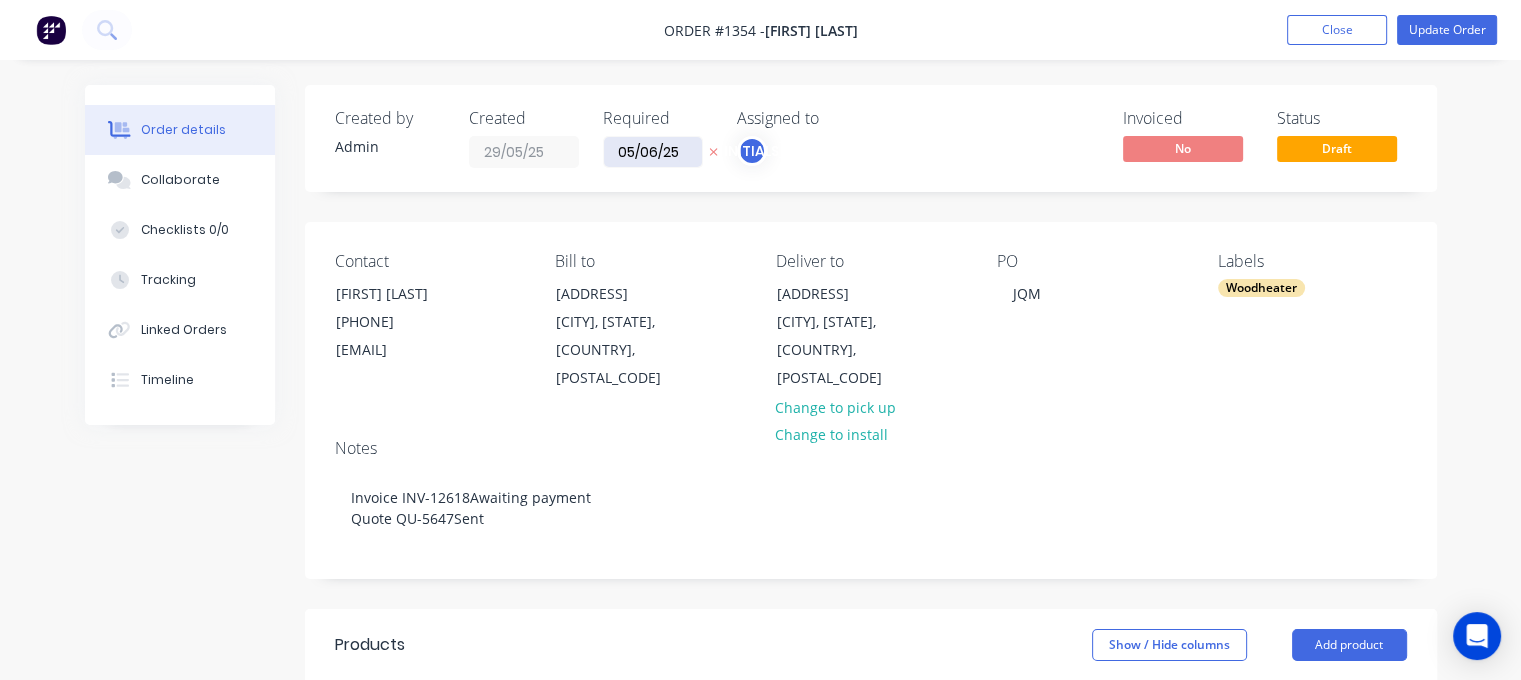click on "05/06/25" at bounding box center [653, 152] 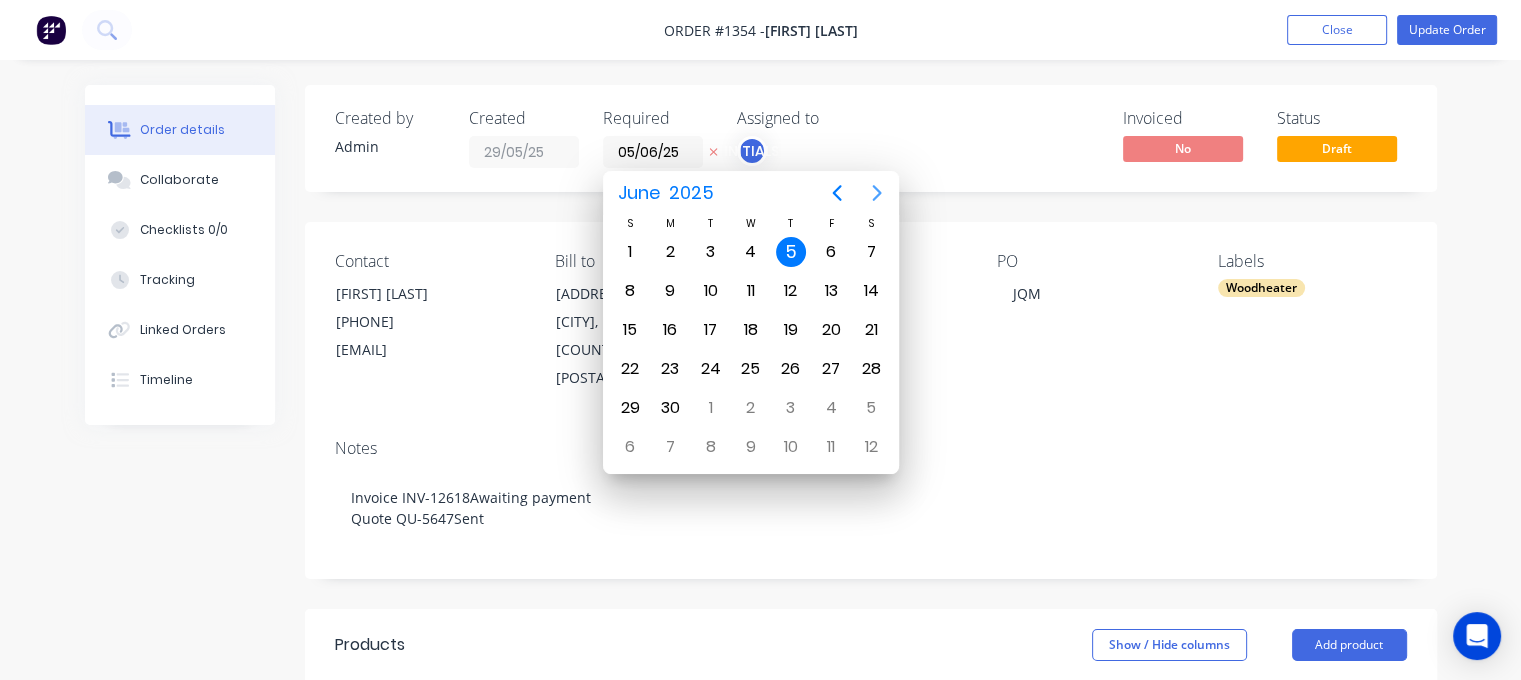 click 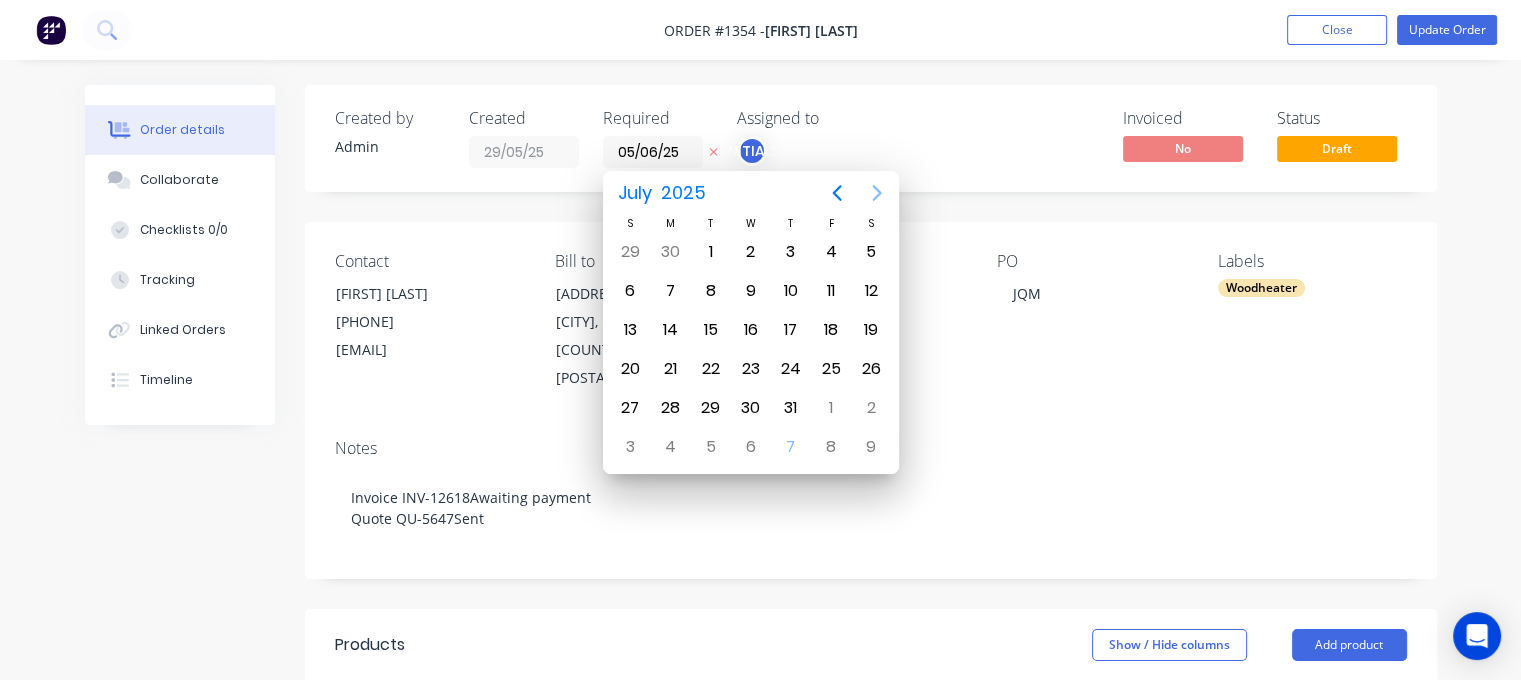 click 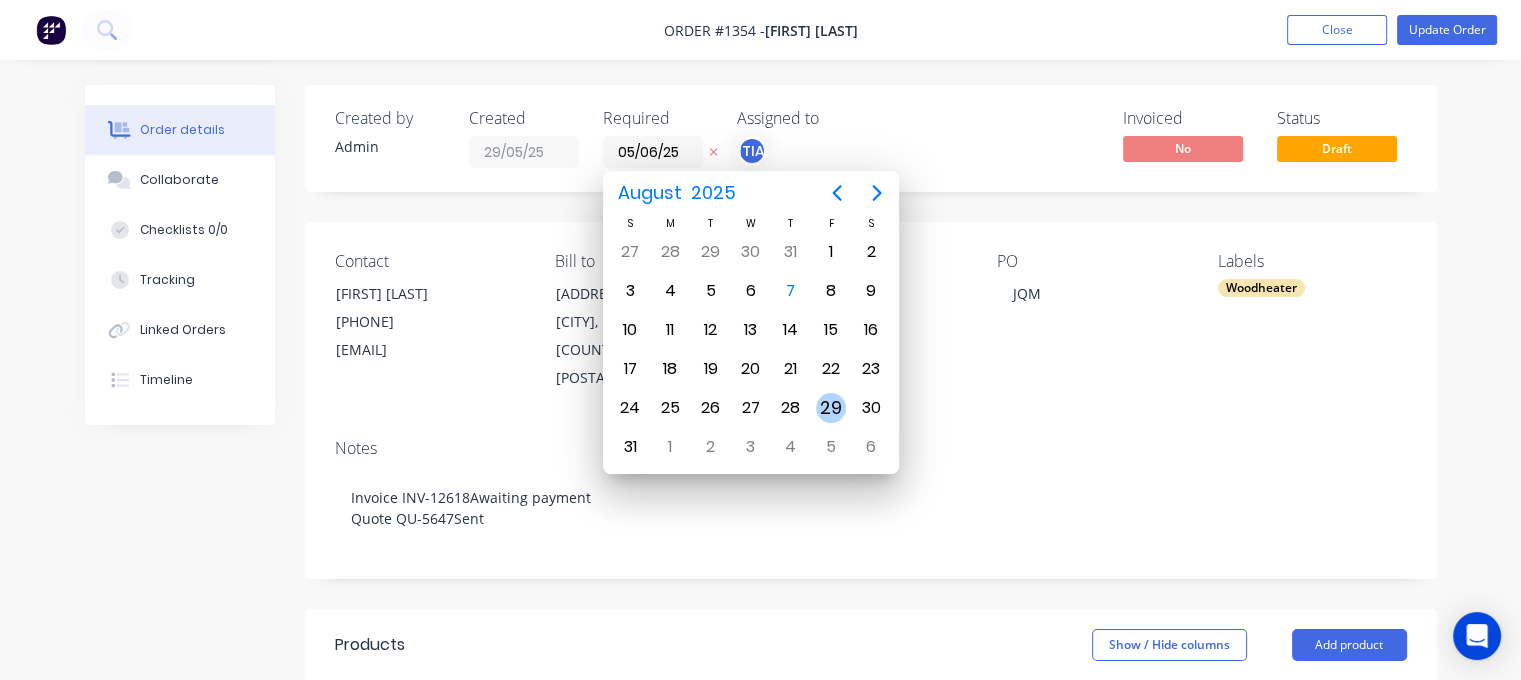 click on "29" at bounding box center (831, 408) 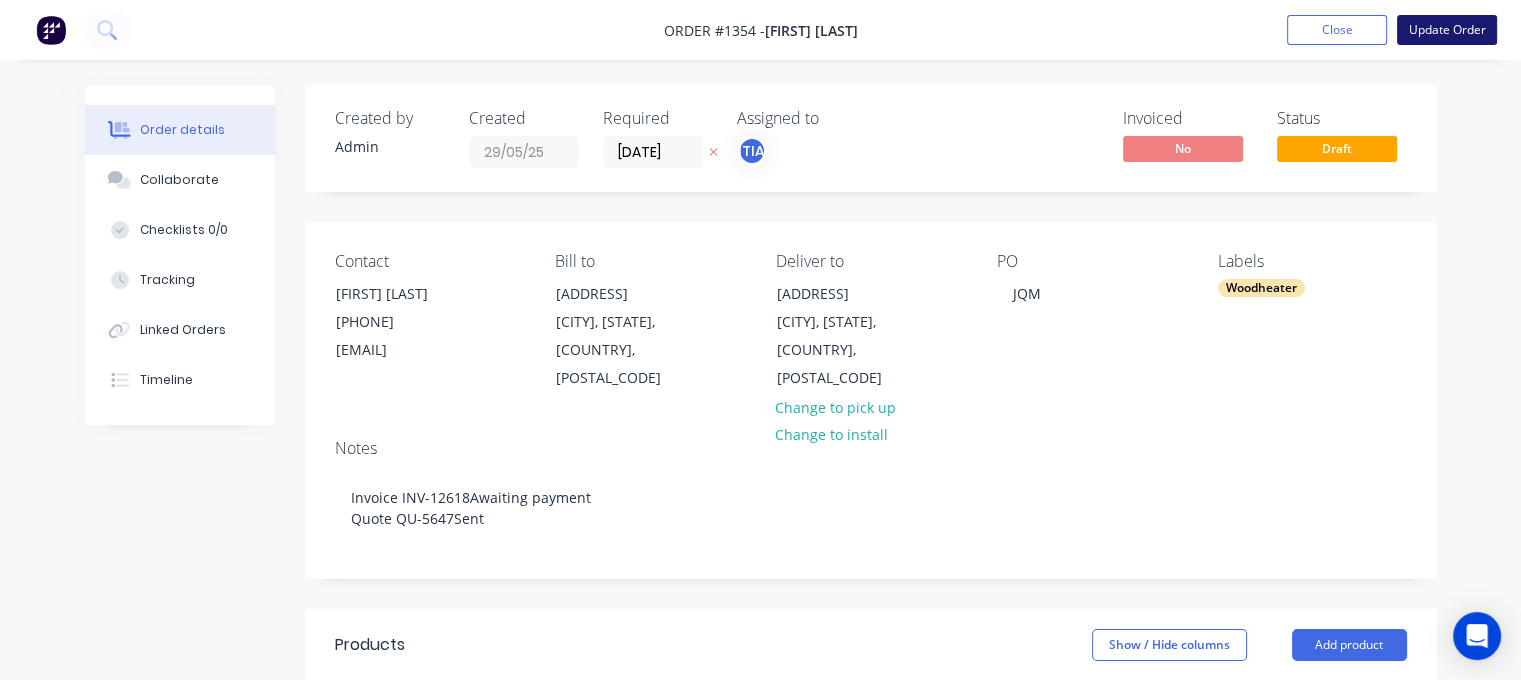 click on "Update Order" at bounding box center (1447, 30) 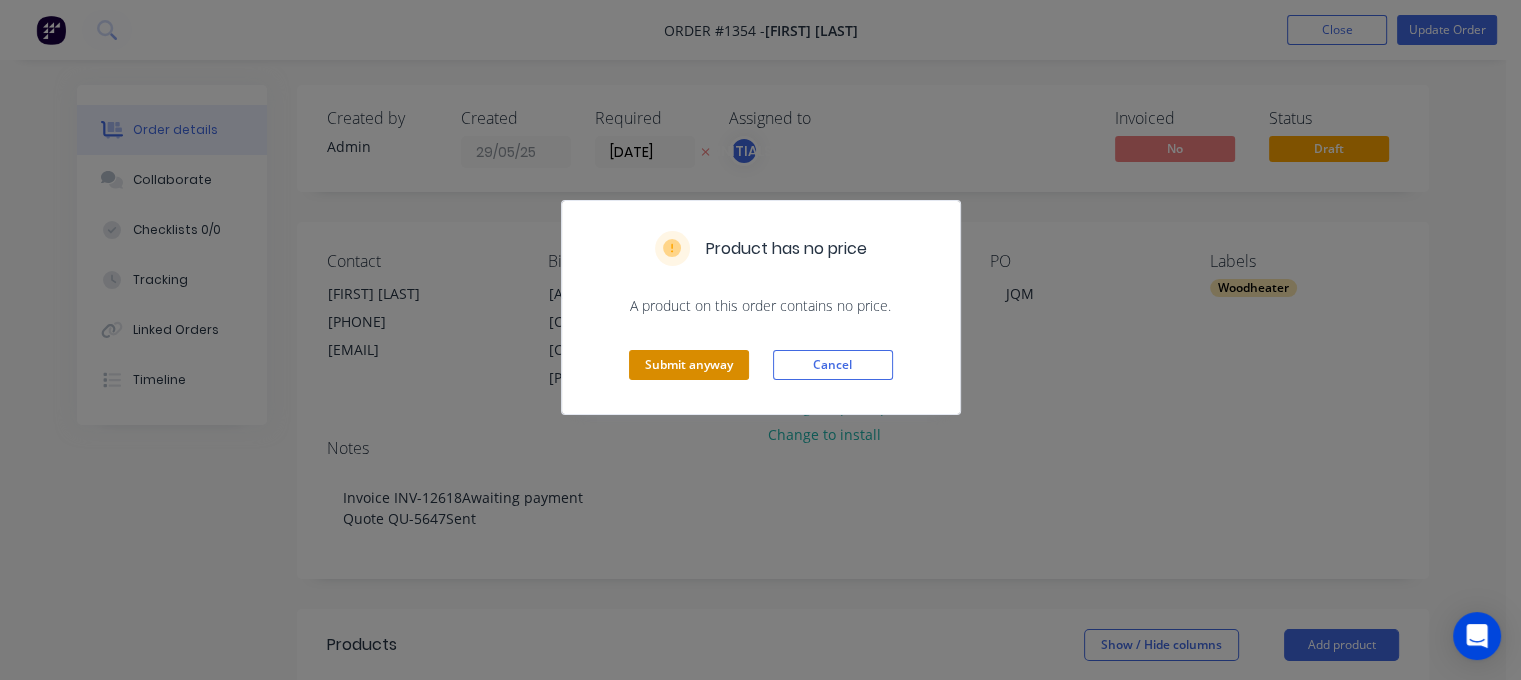 click on "Submit anyway" at bounding box center [689, 365] 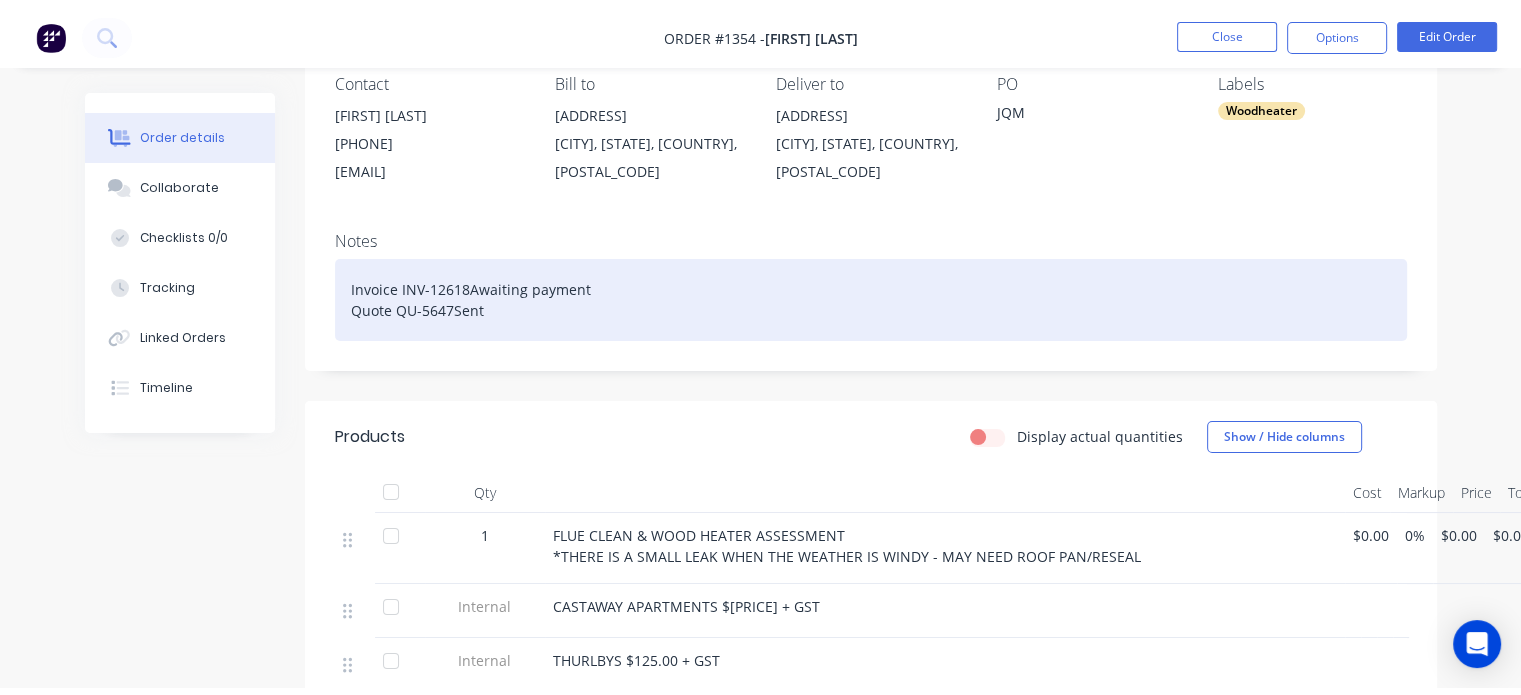 scroll, scrollTop: 0, scrollLeft: 0, axis: both 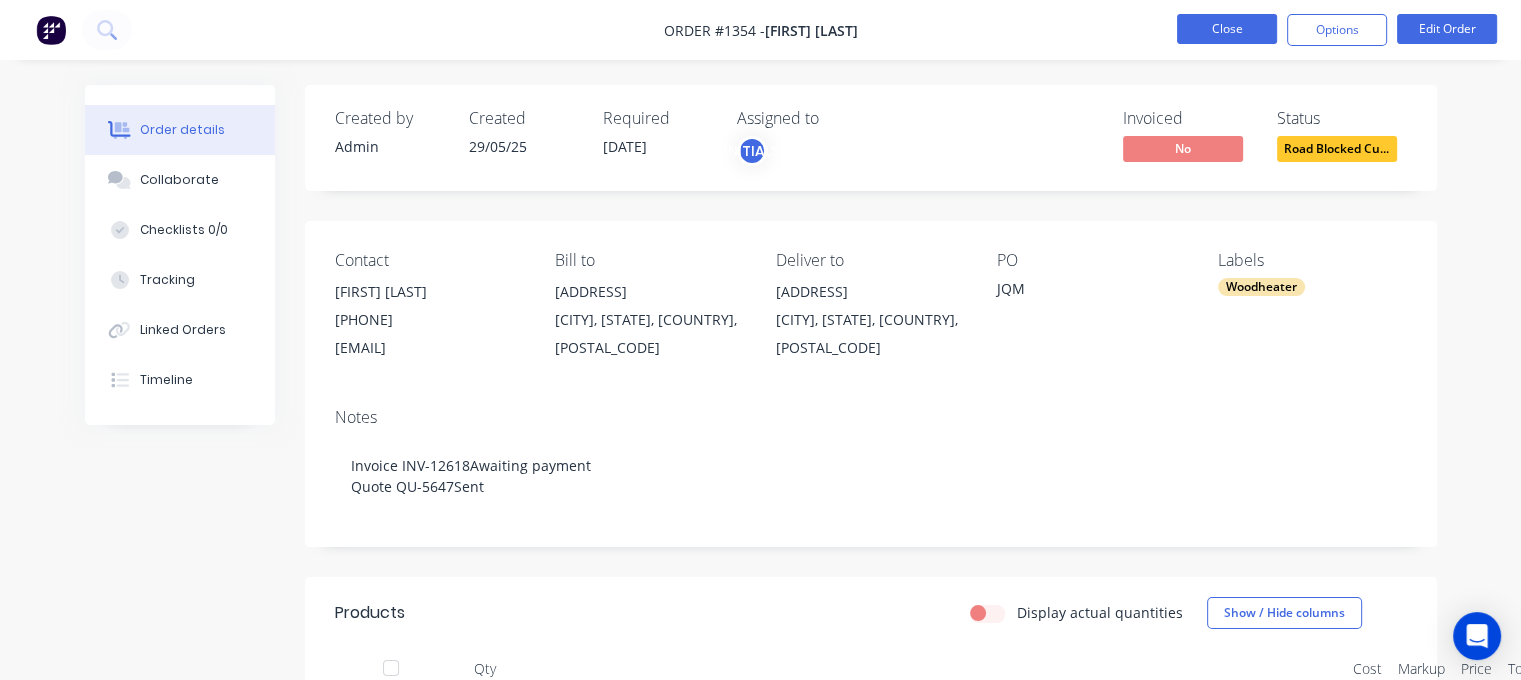 click on "Close" at bounding box center [1227, 29] 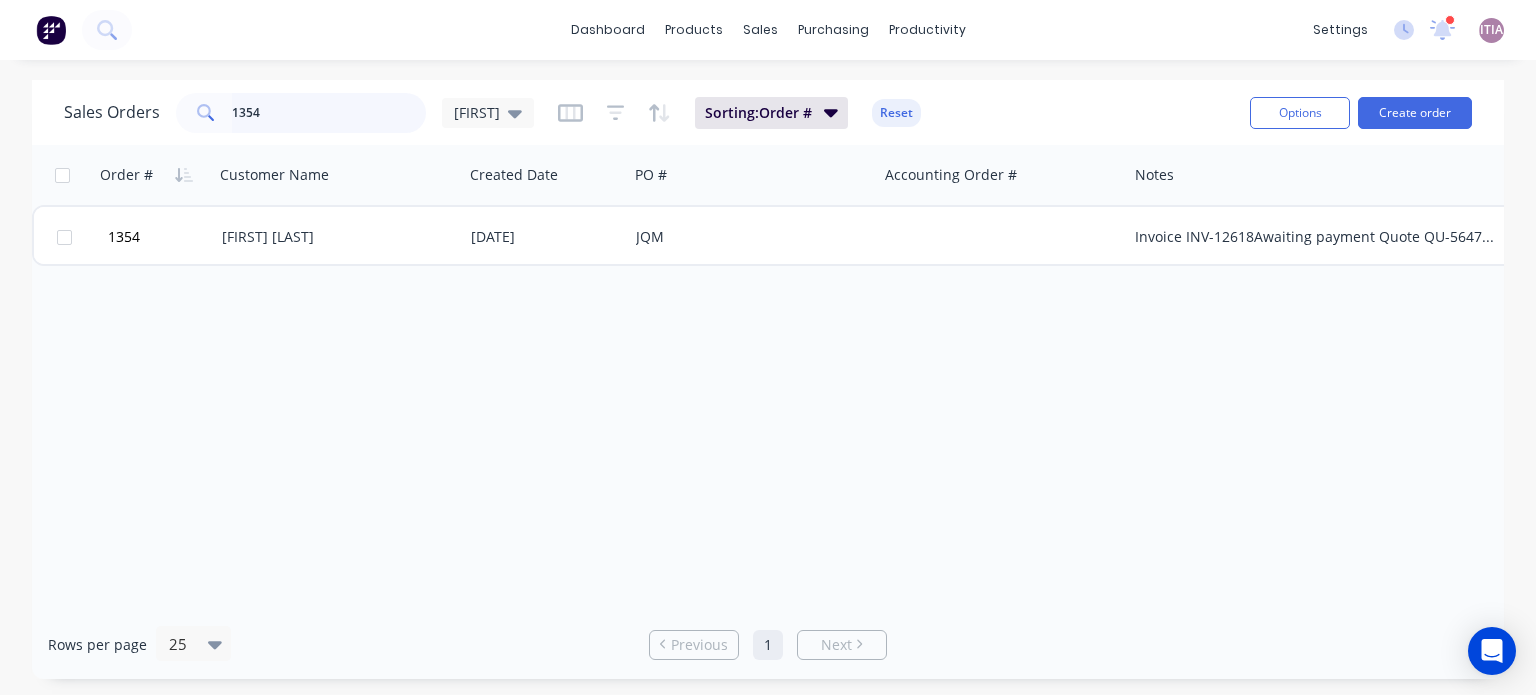click on "1354" at bounding box center (329, 113) 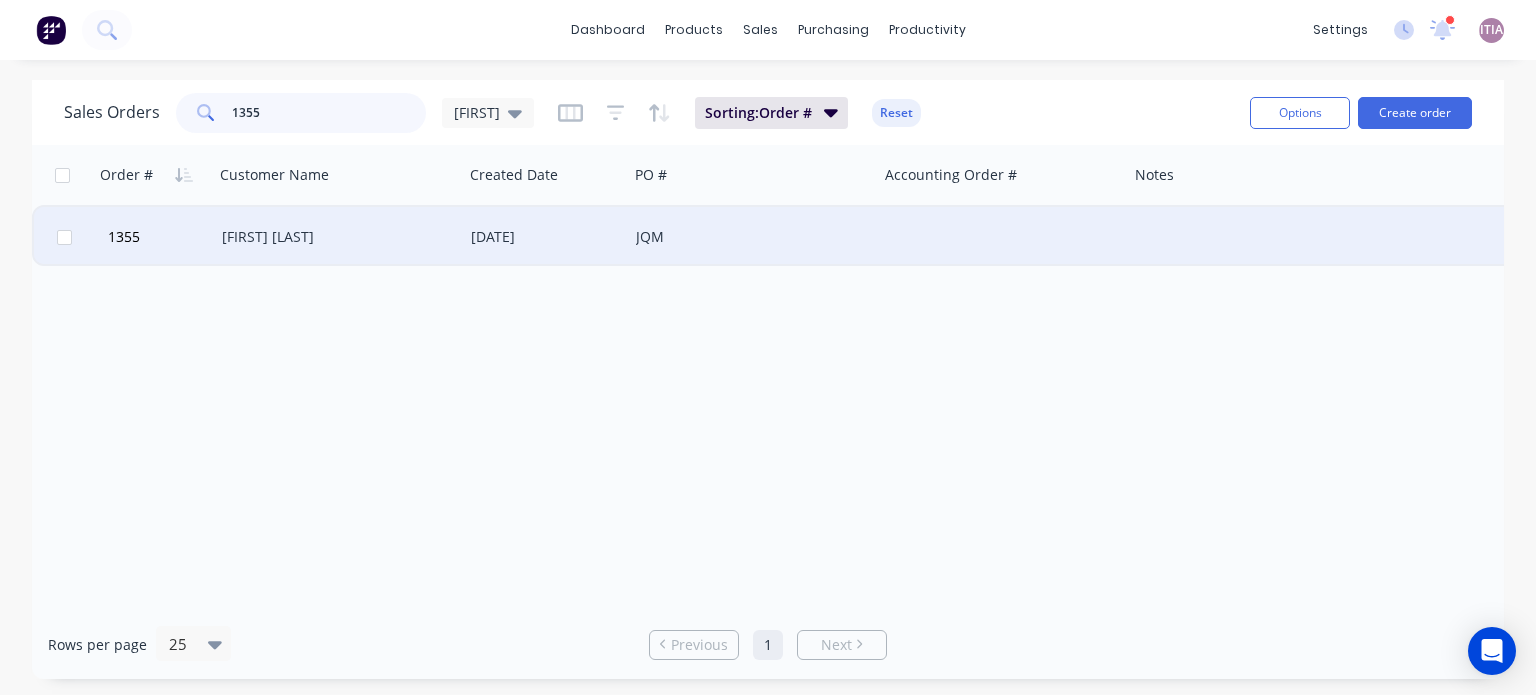type on "1355" 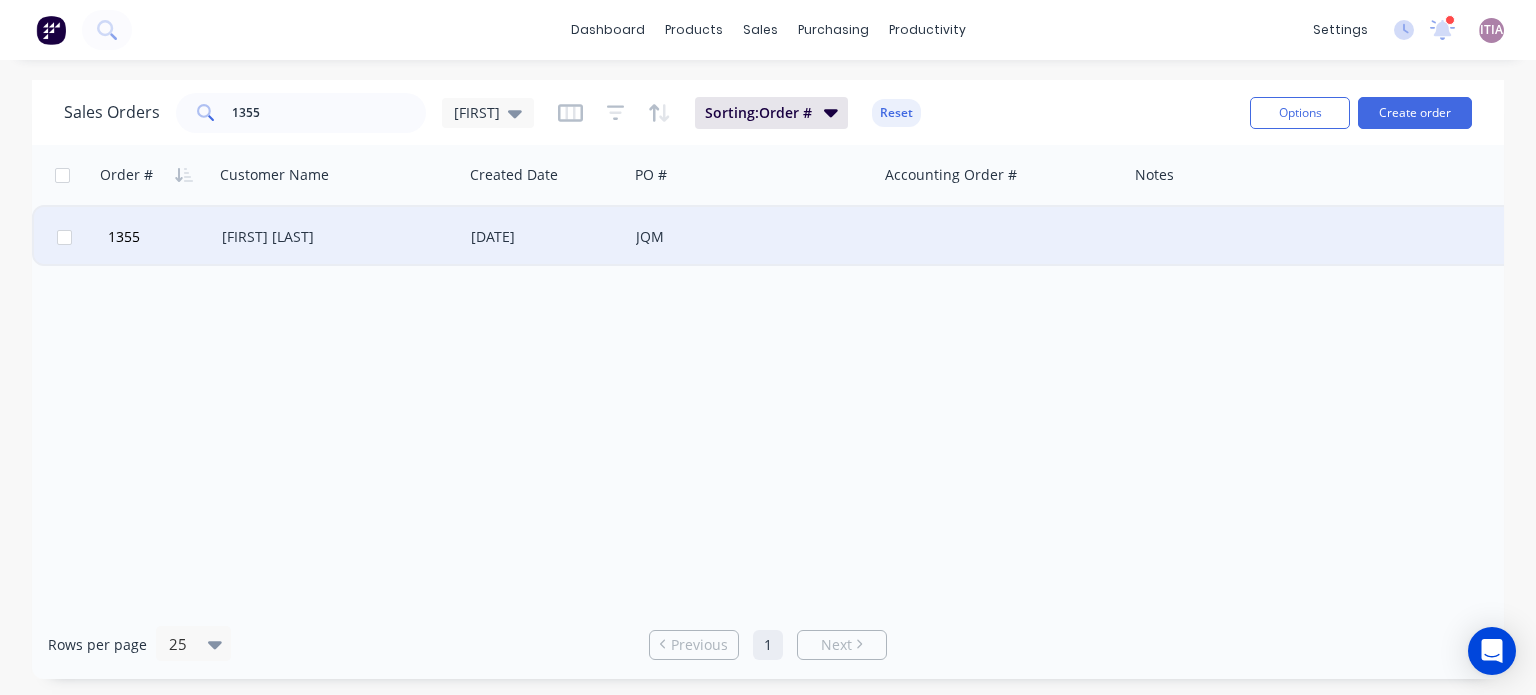 click on "[FIRST] [LAST]" at bounding box center (333, 237) 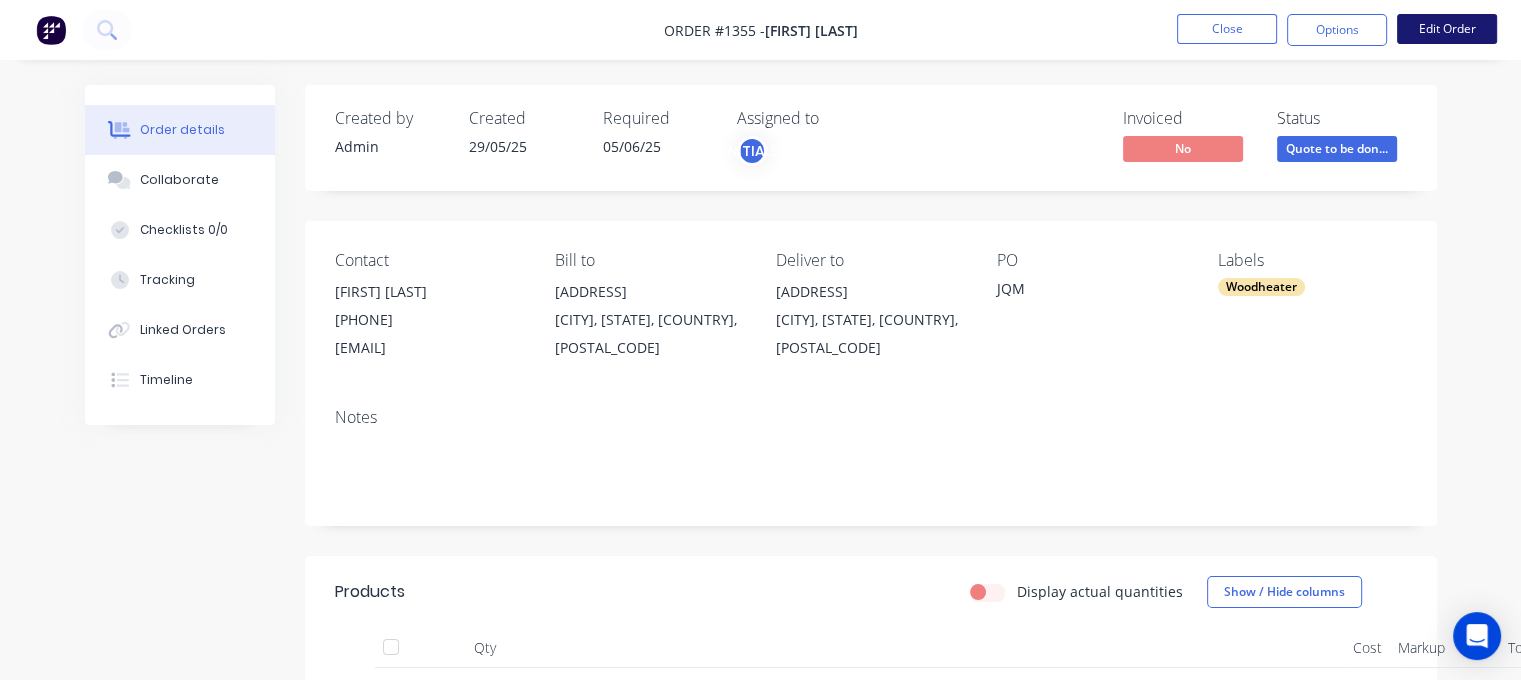 click on "Edit Order" at bounding box center (1447, 29) 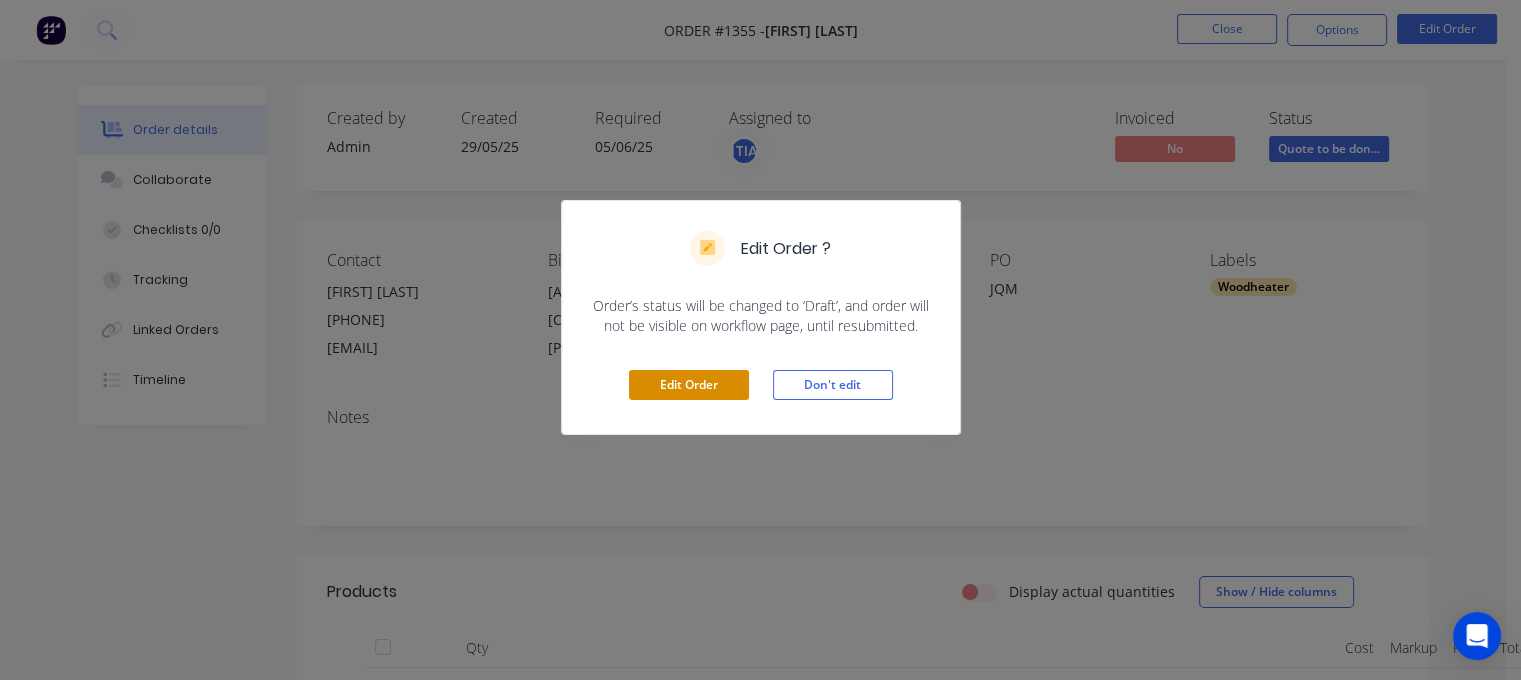 click on "Edit Order" at bounding box center [689, 385] 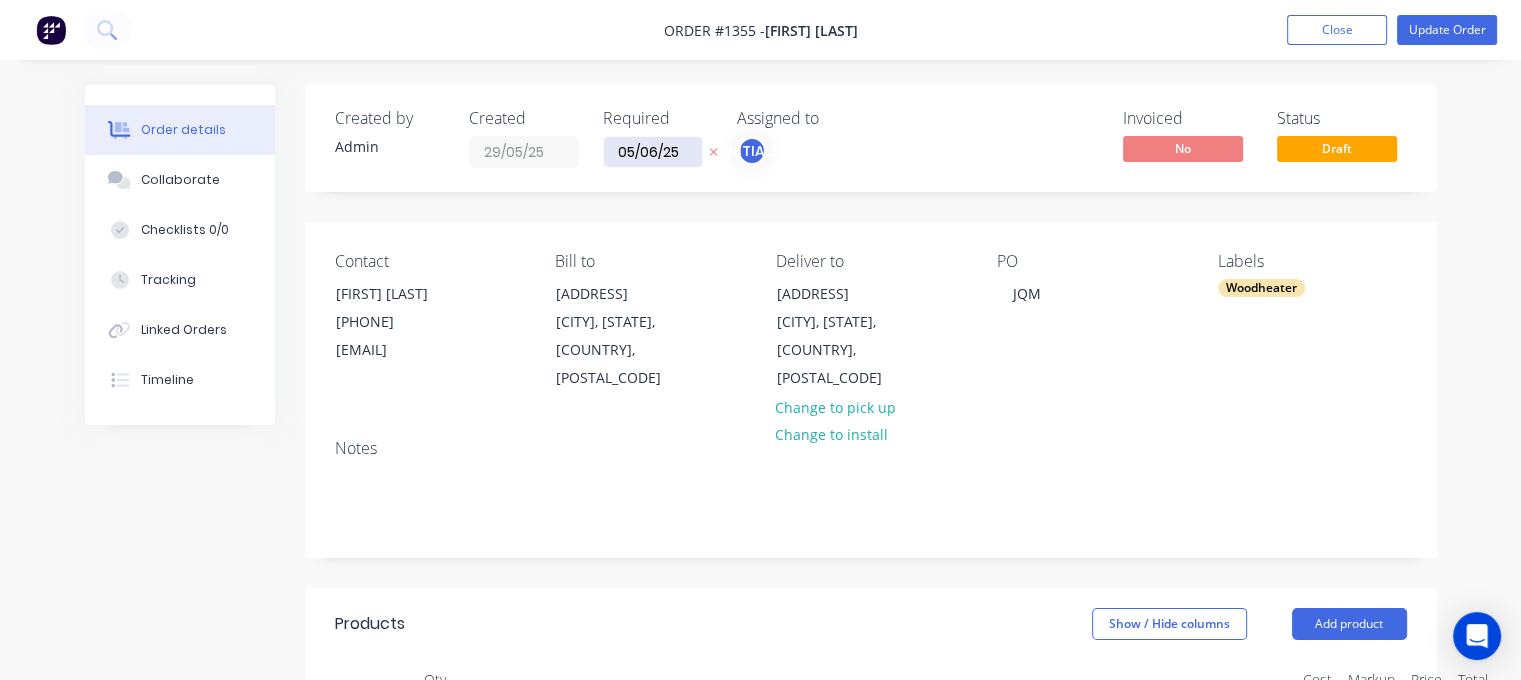 click on "05/06/25" at bounding box center (653, 152) 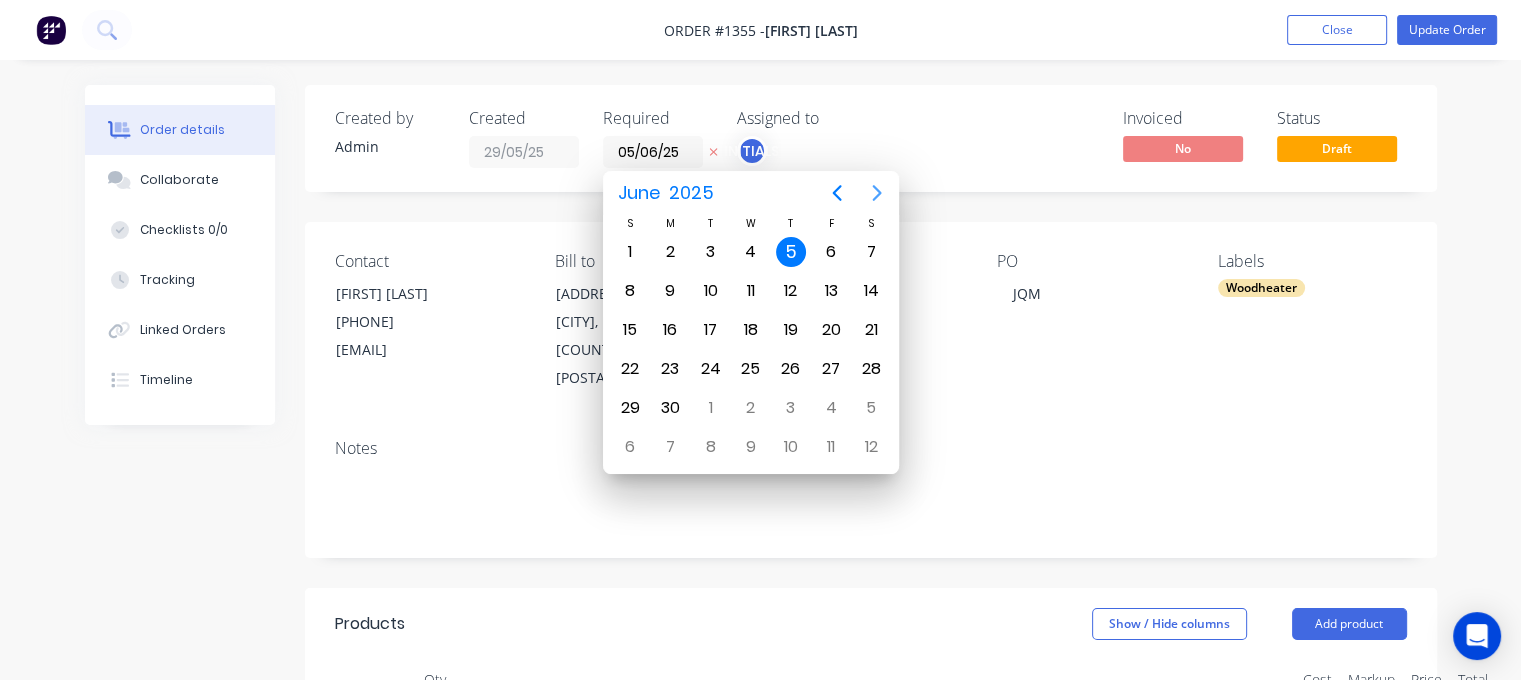 click 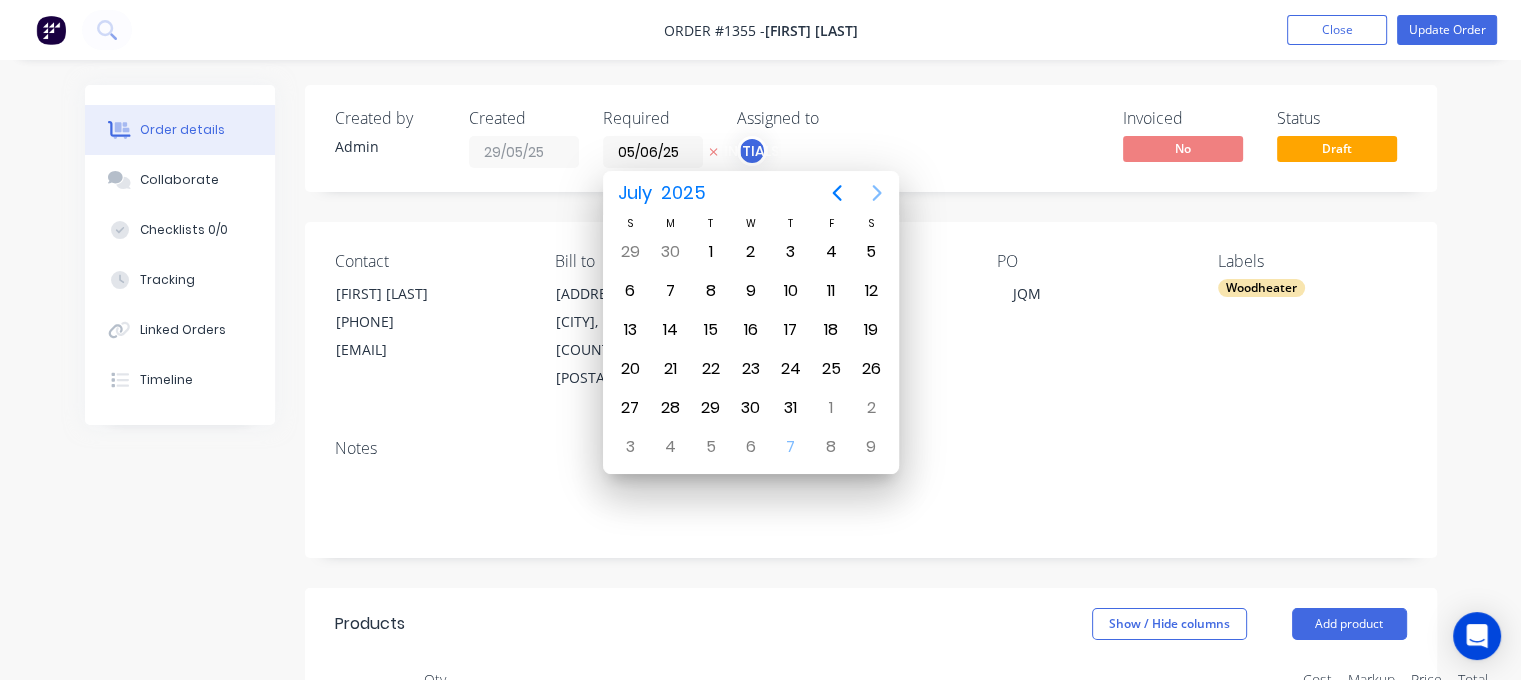 click 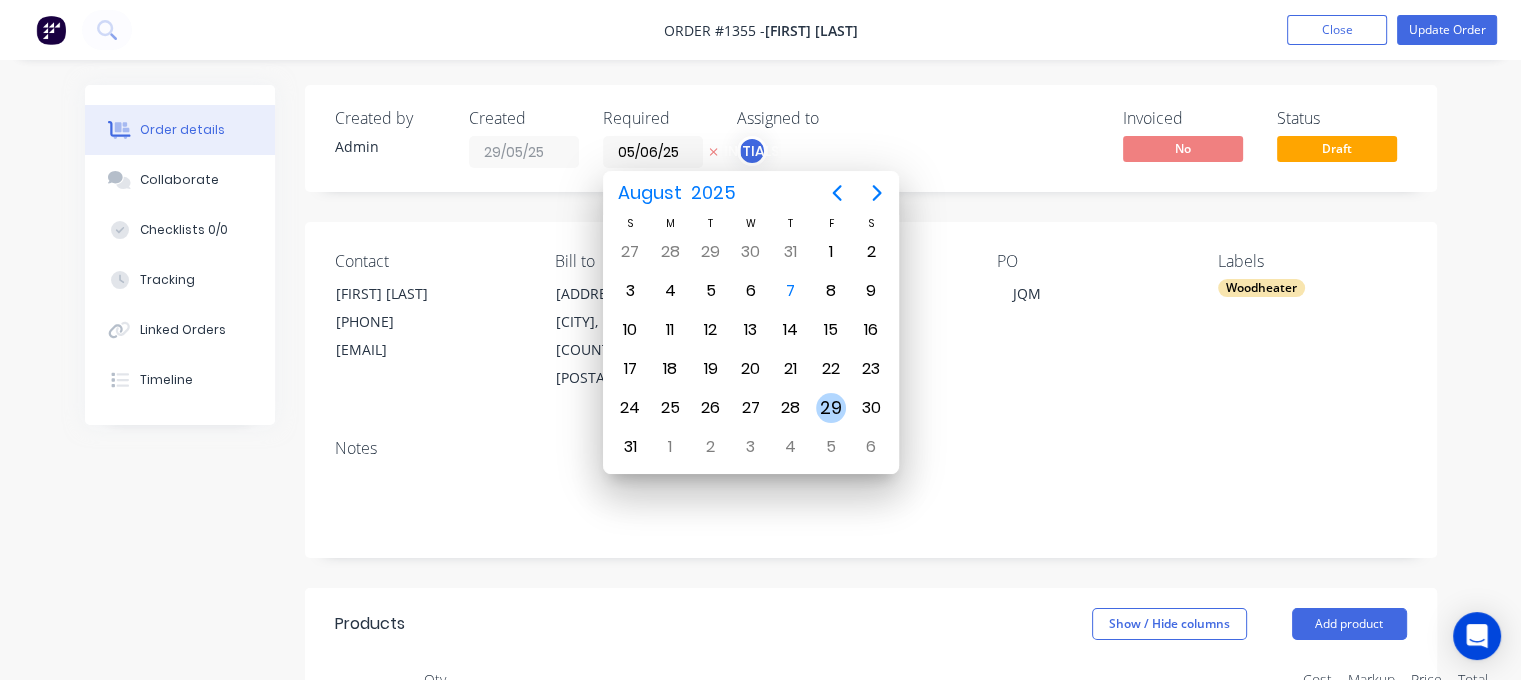 click on "29" at bounding box center (831, 408) 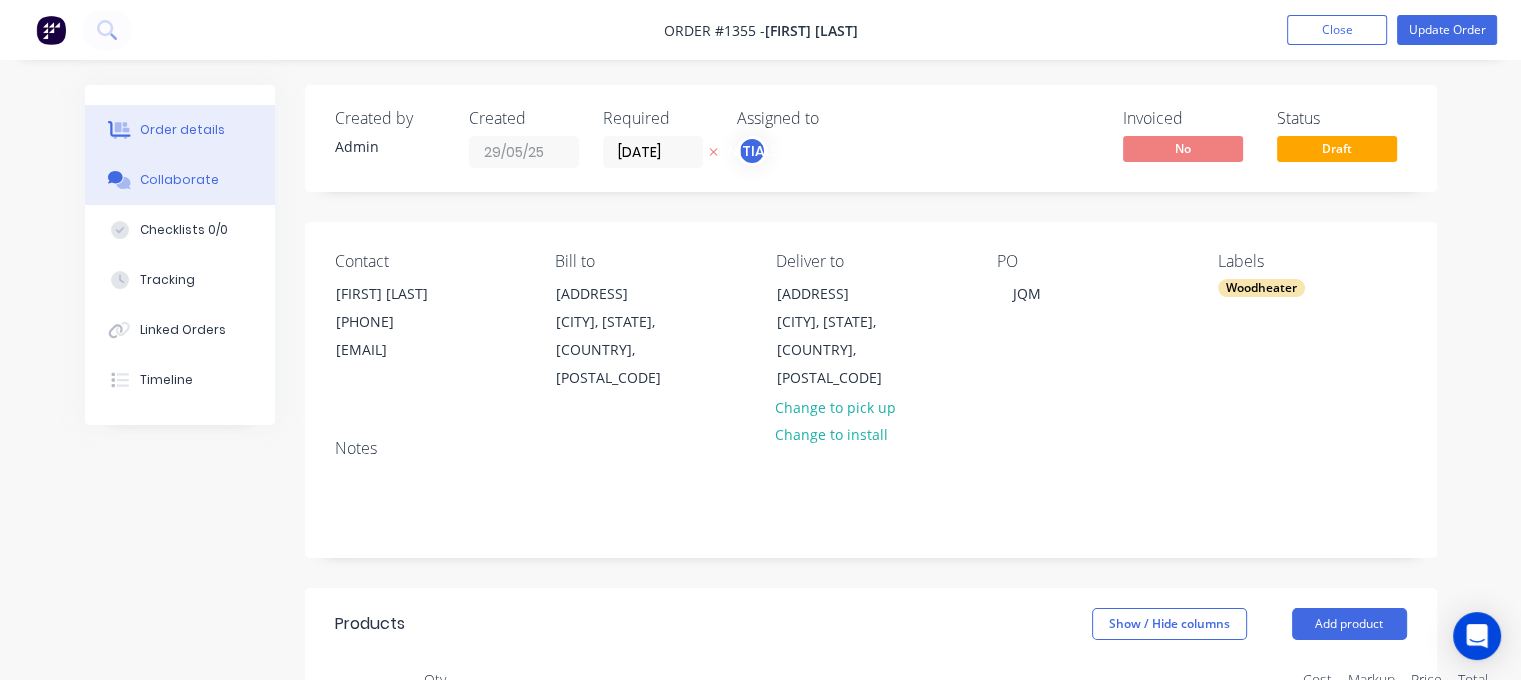 click on "Collaborate" at bounding box center (179, 180) 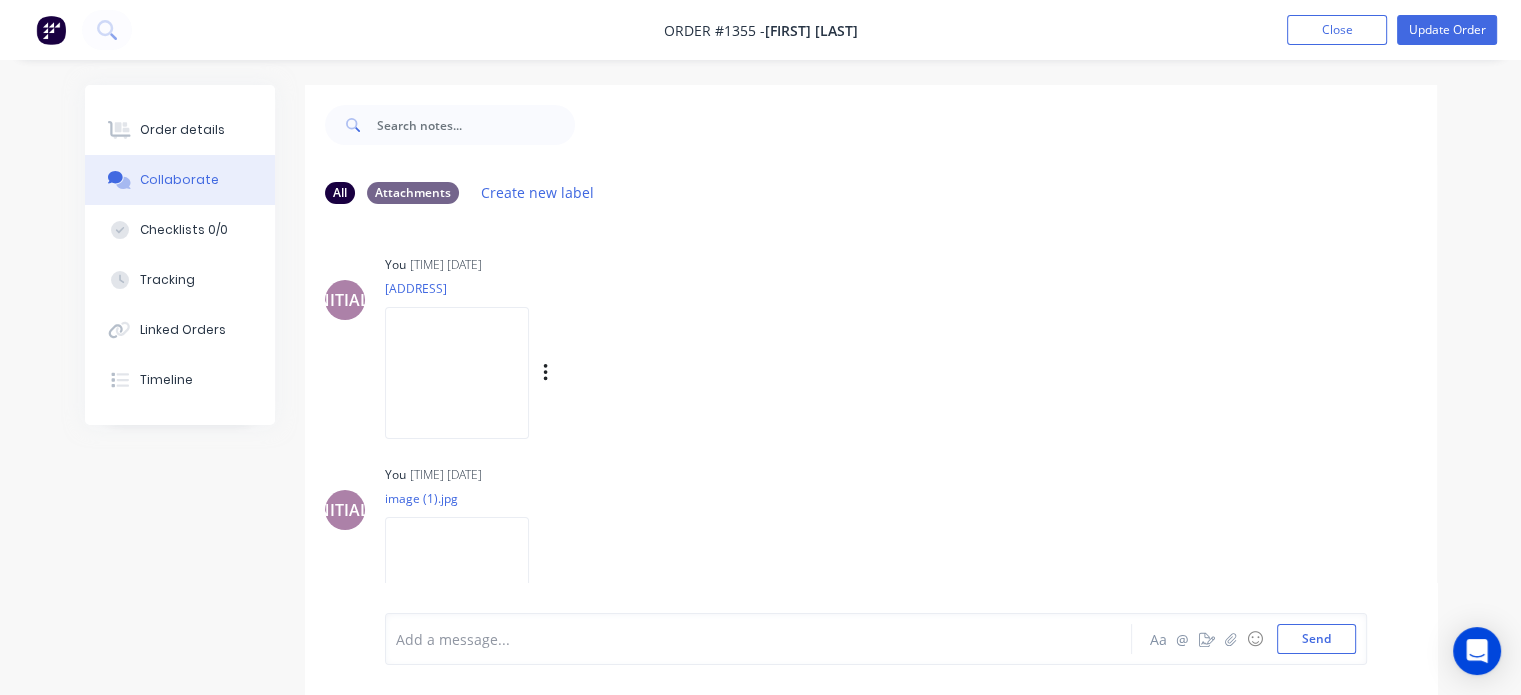 click at bounding box center [457, 372] 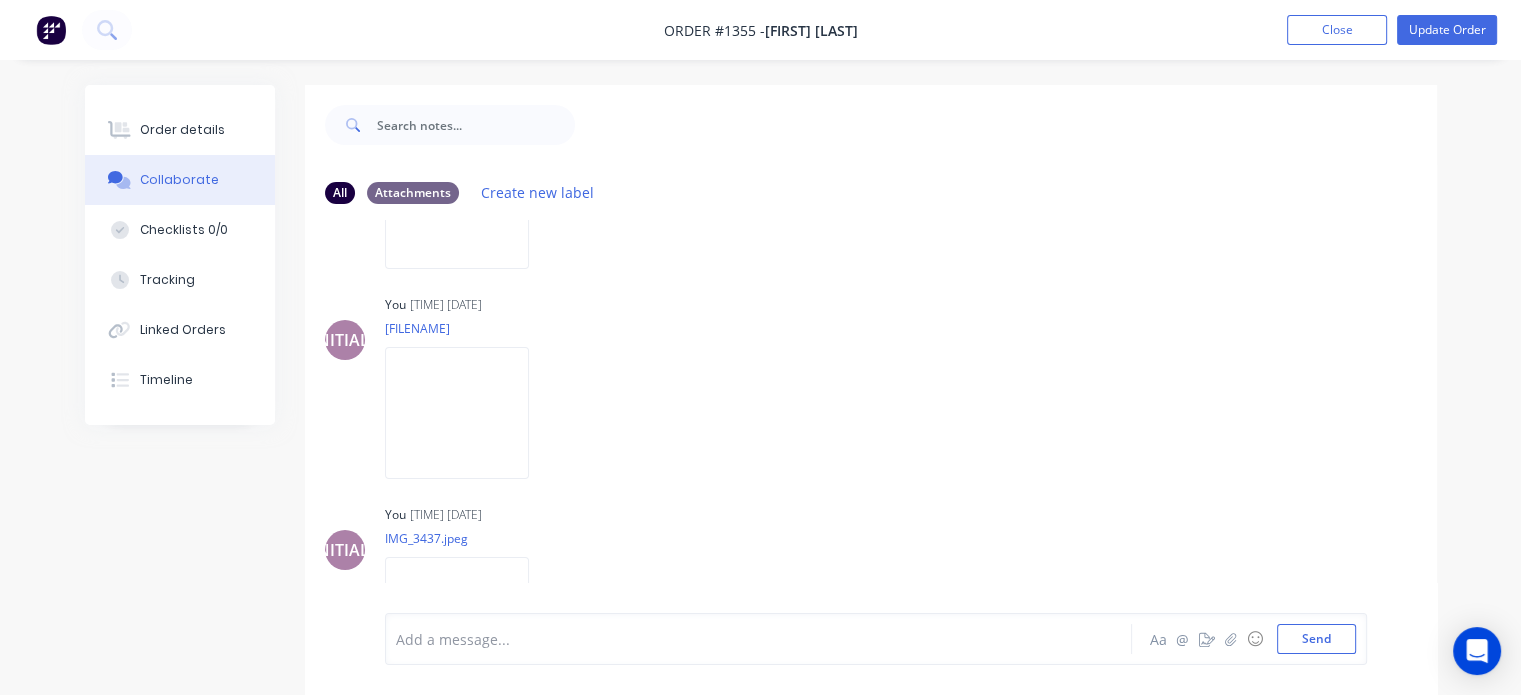 scroll, scrollTop: 900, scrollLeft: 0, axis: vertical 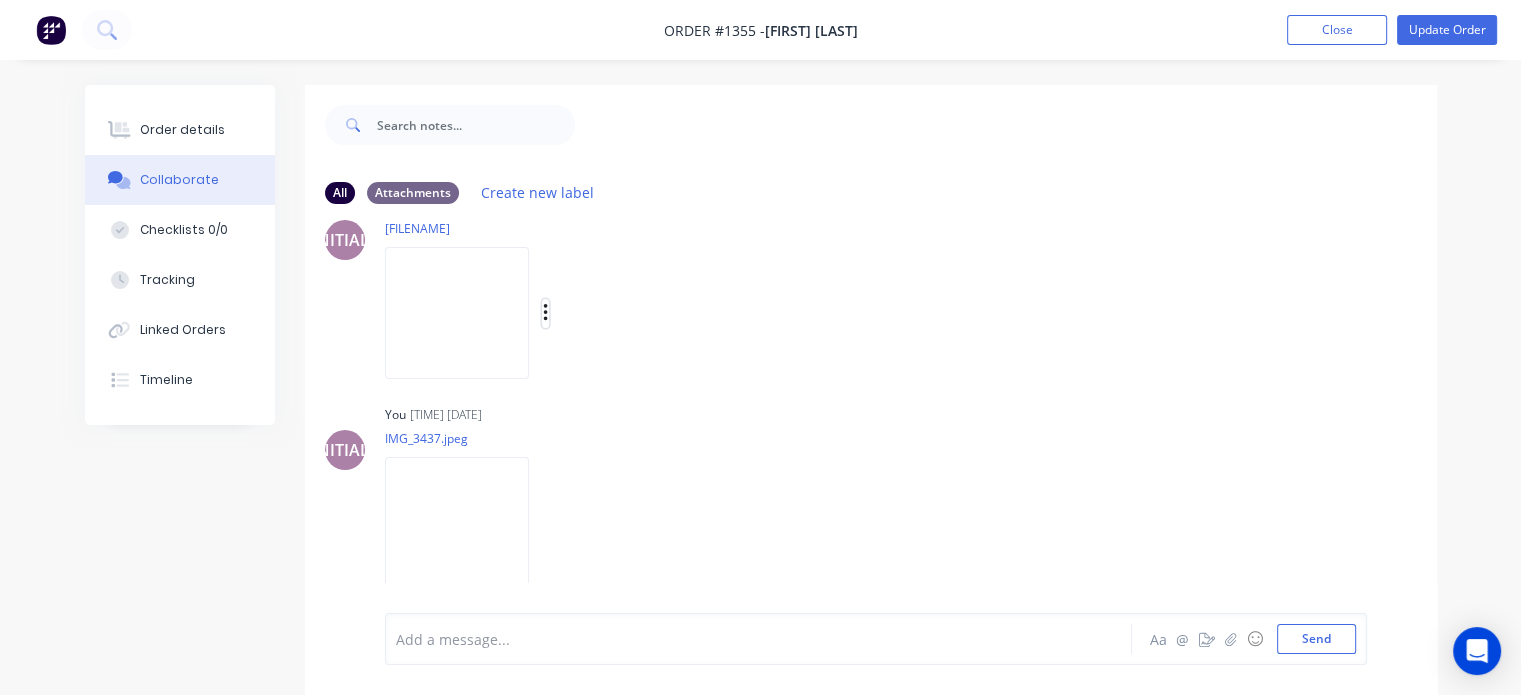 click 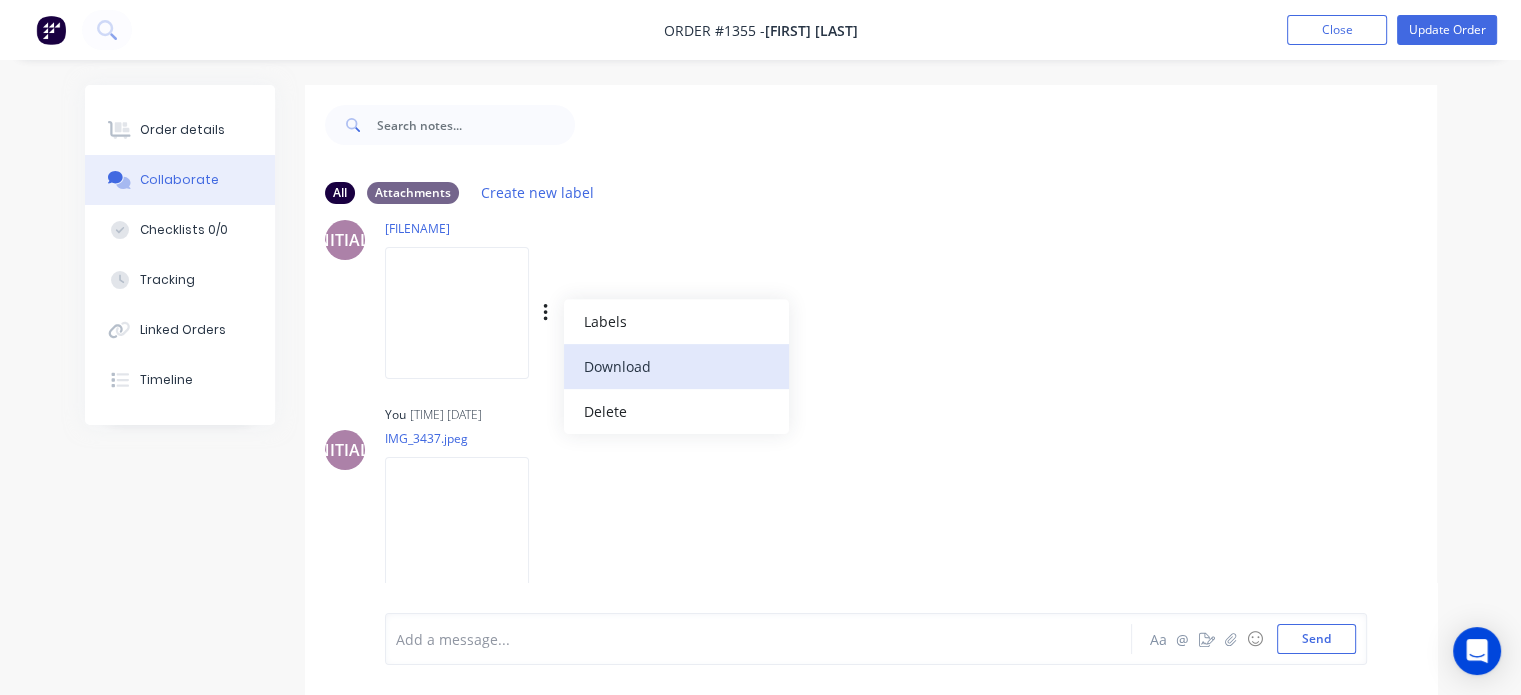 click on "Download" at bounding box center (676, 366) 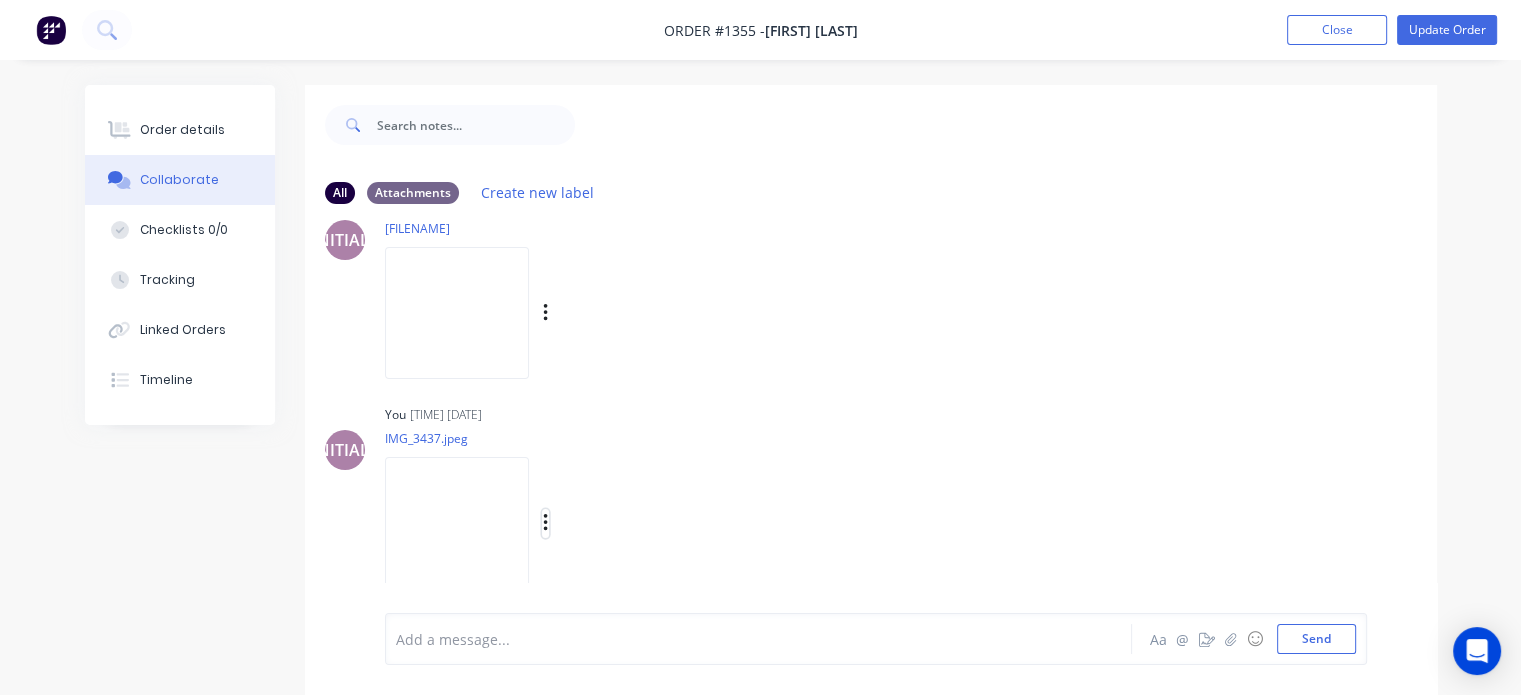 click 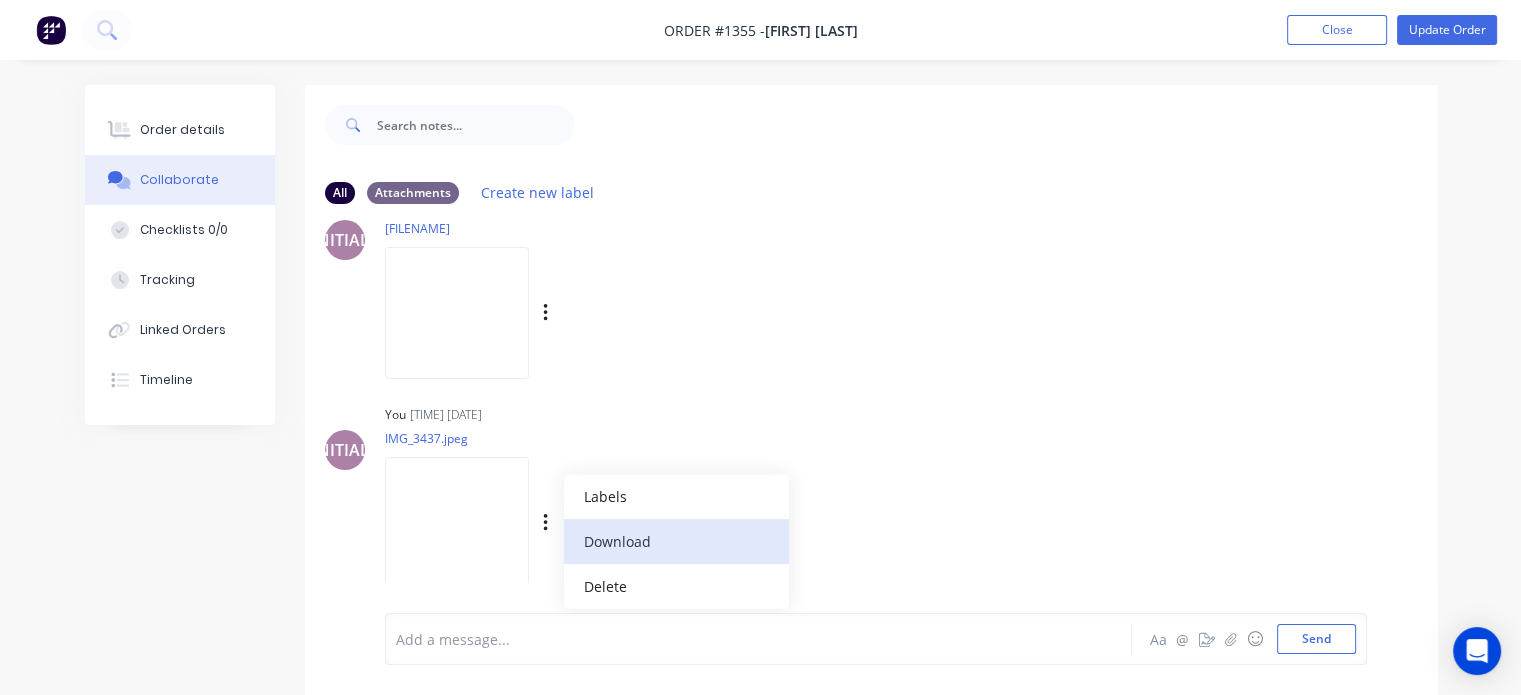 click on "Download" at bounding box center (676, 541) 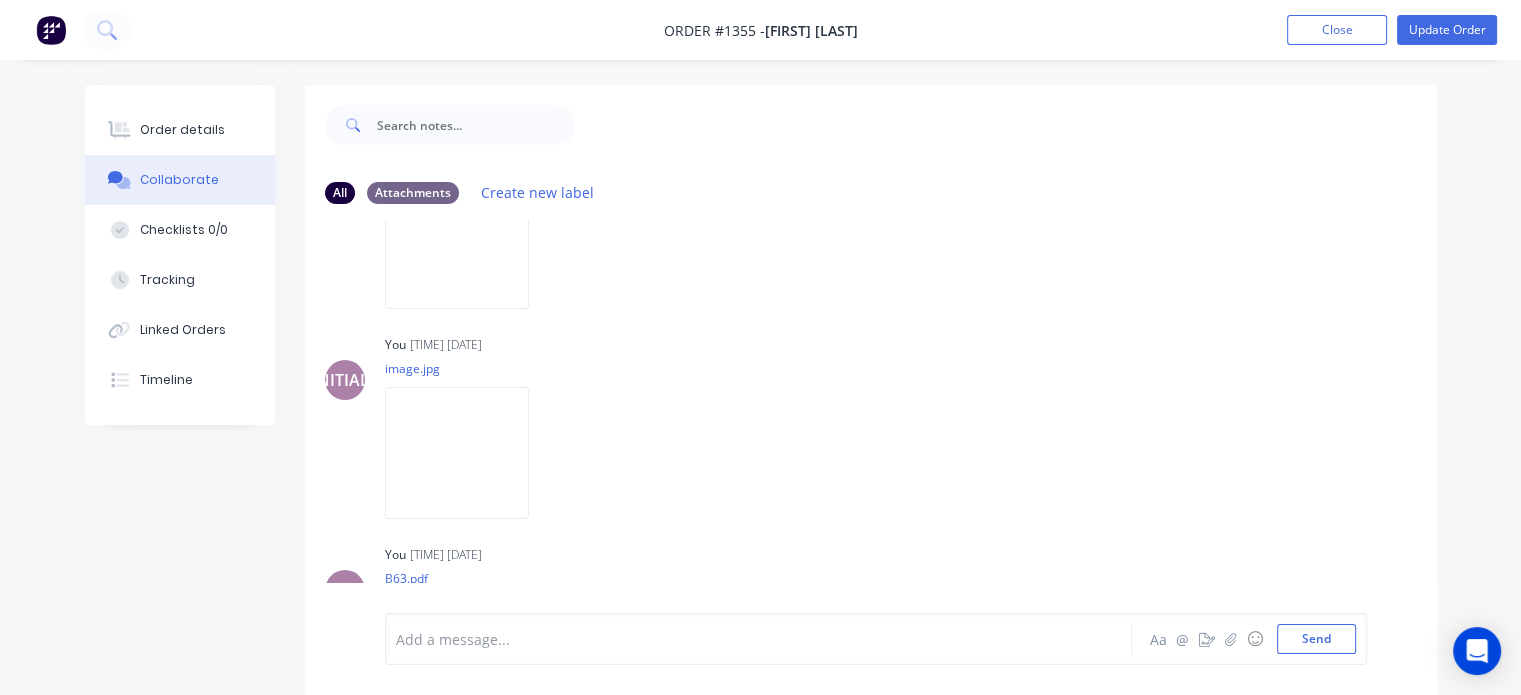 scroll, scrollTop: 594, scrollLeft: 0, axis: vertical 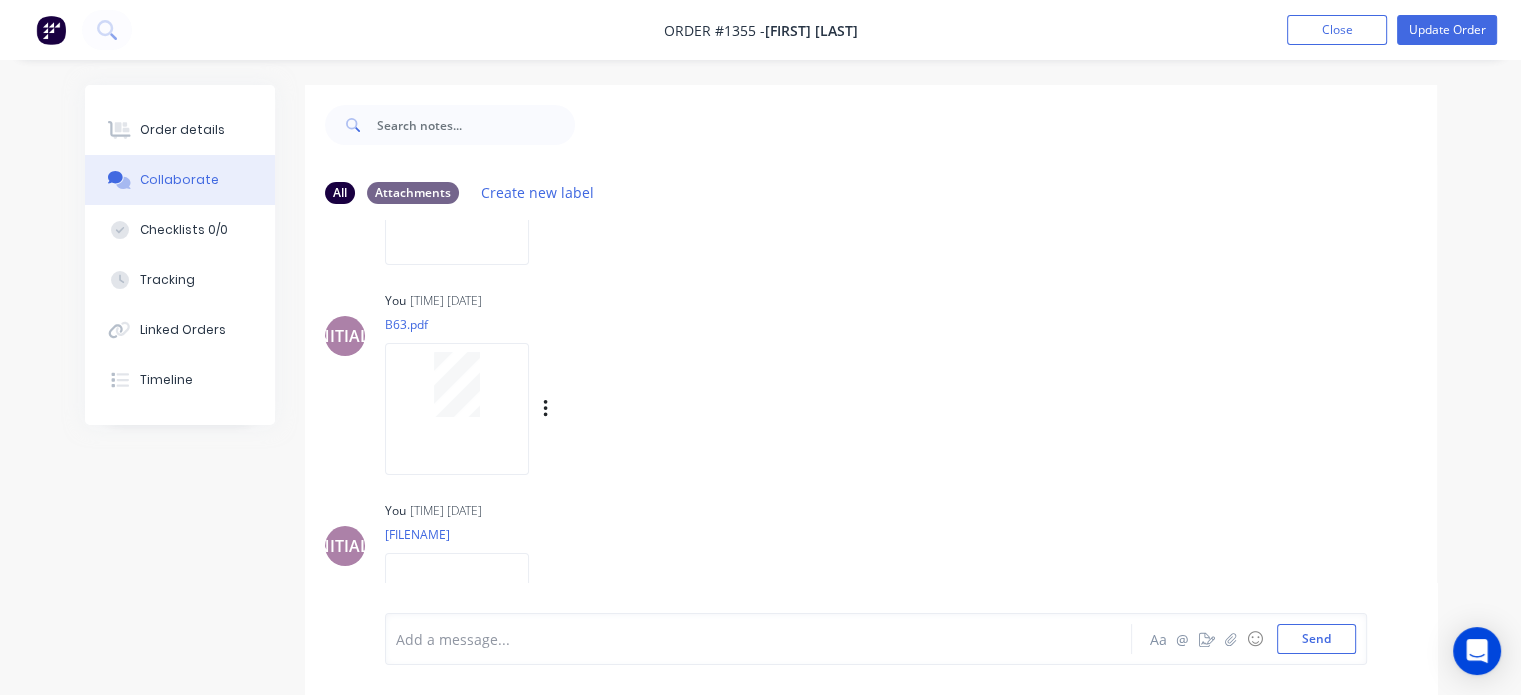 click at bounding box center (457, 384) 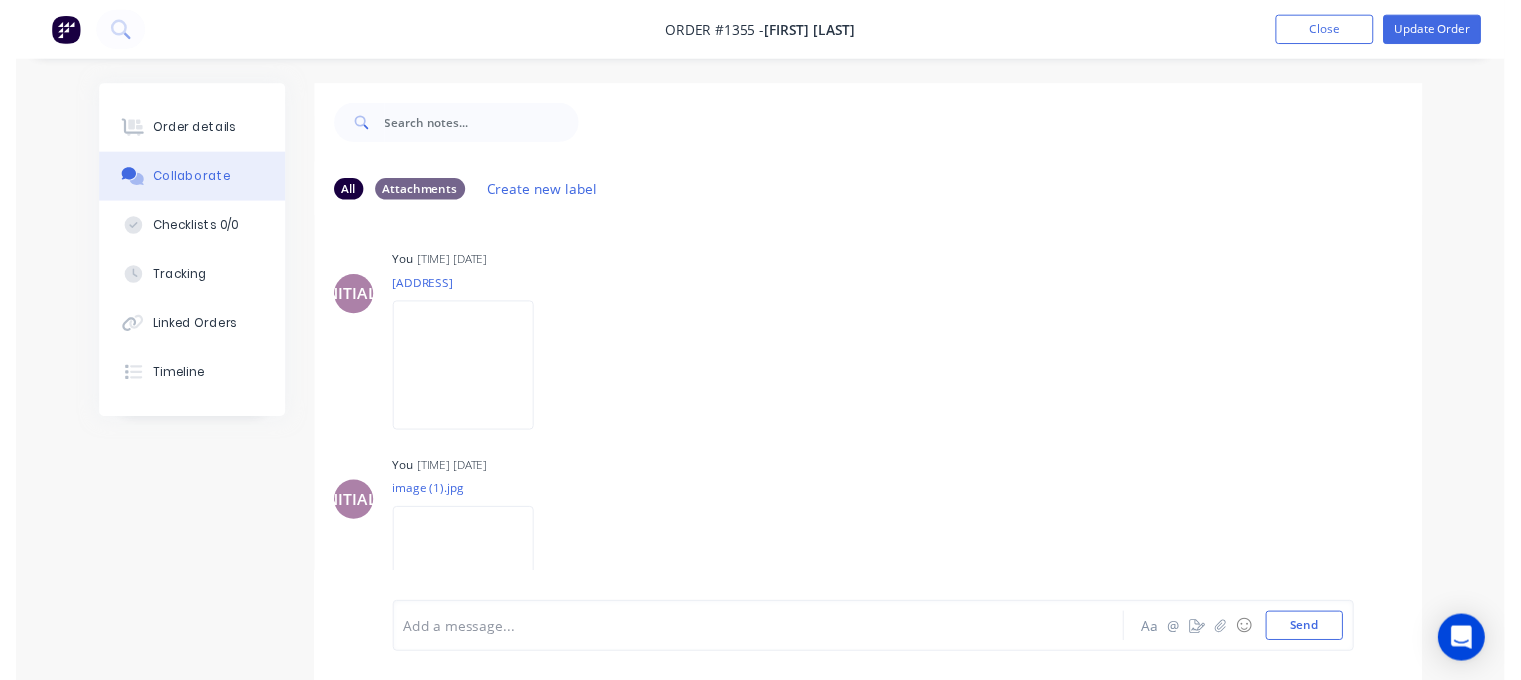 scroll, scrollTop: 0, scrollLeft: 0, axis: both 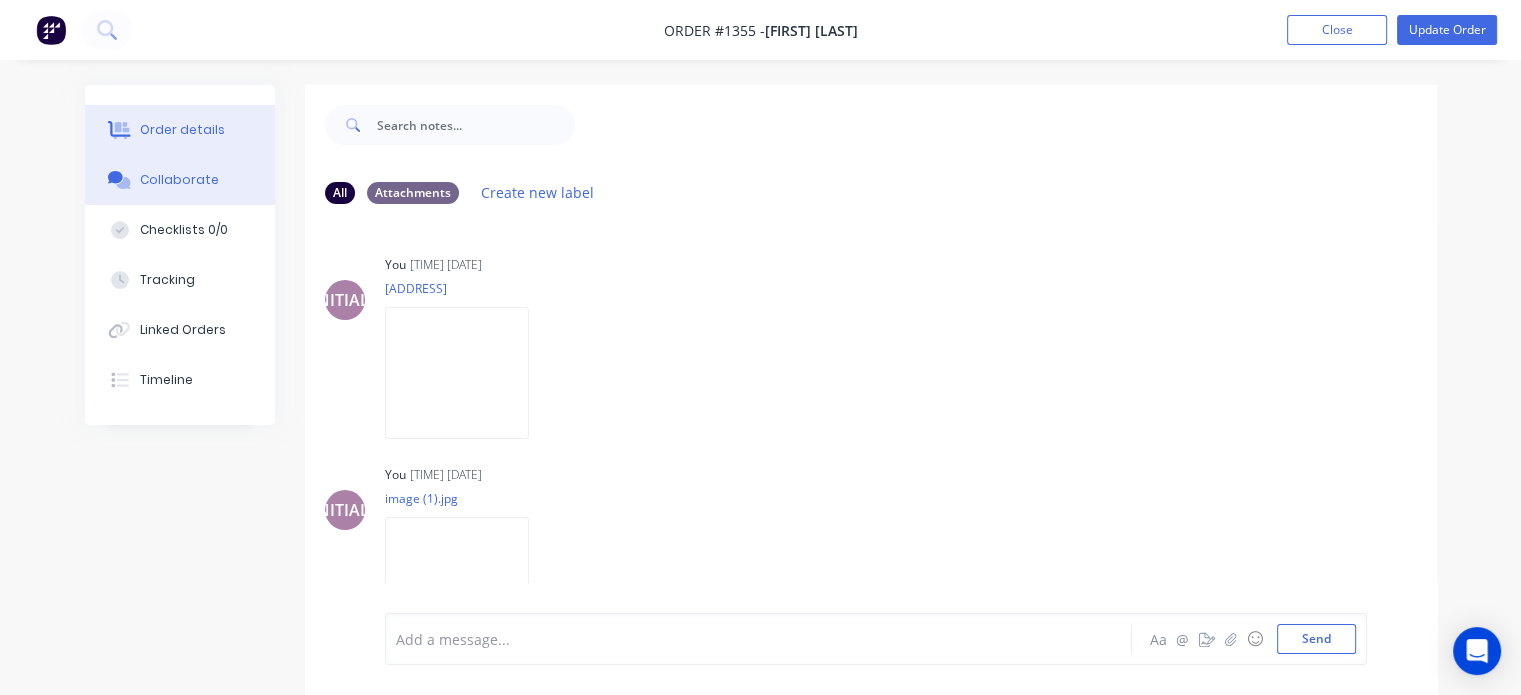 click on "Order details" at bounding box center (180, 130) 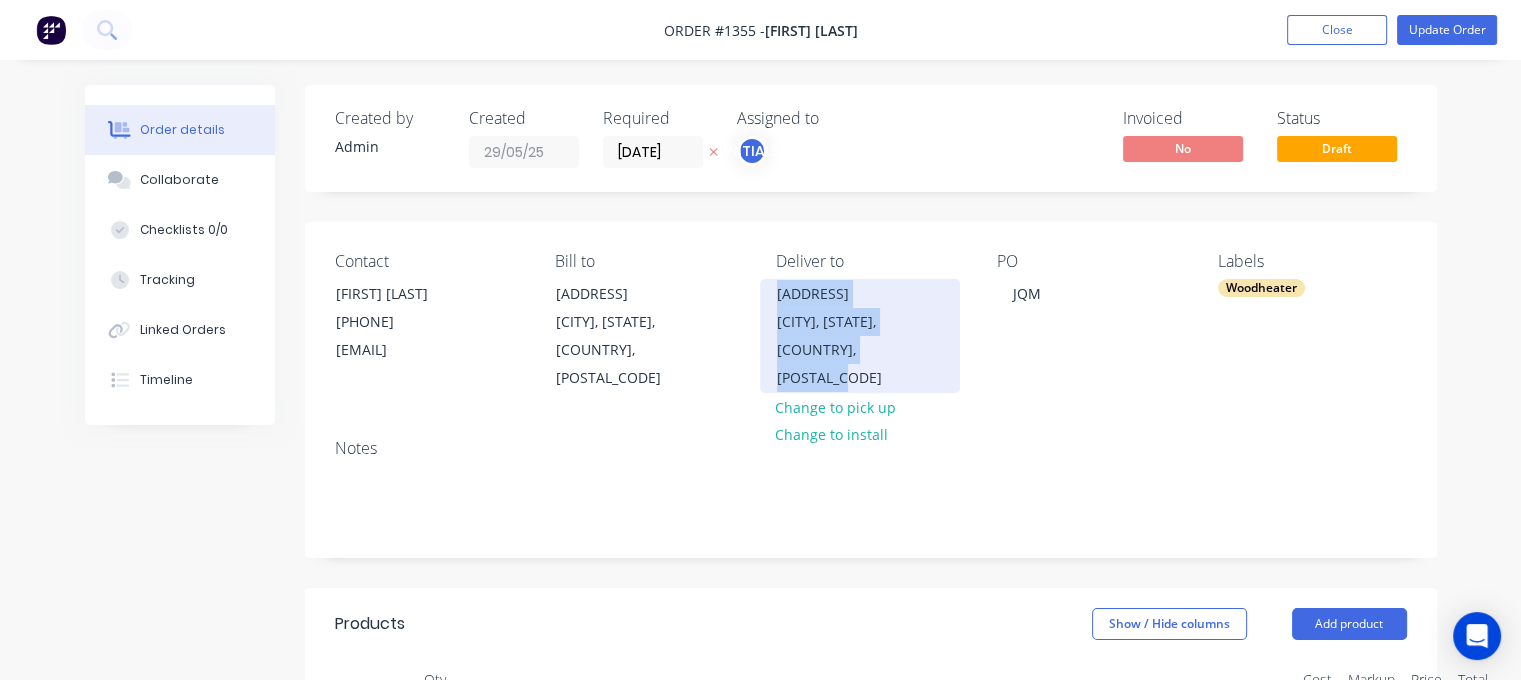 drag, startPoint x: 780, startPoint y: 296, endPoint x: 943, endPoint y: 347, distance: 170.79227 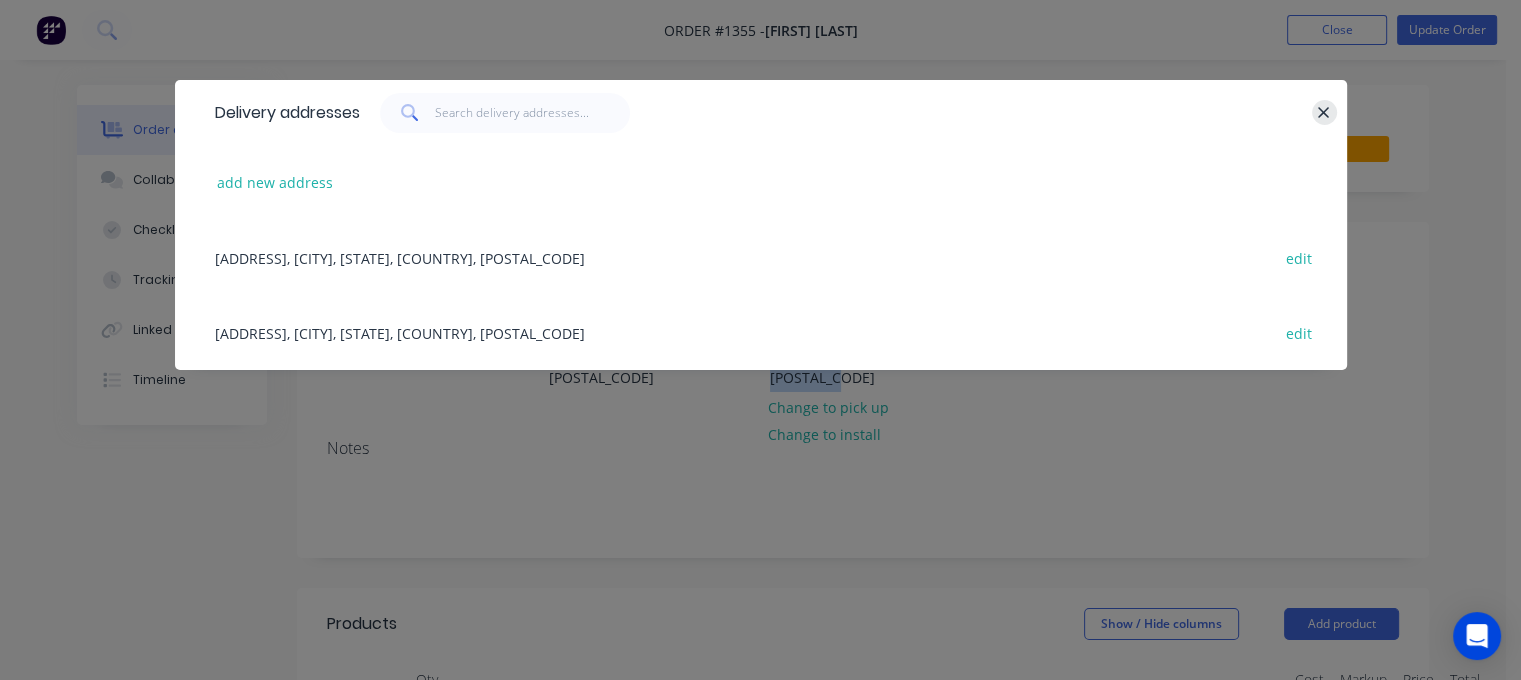 click 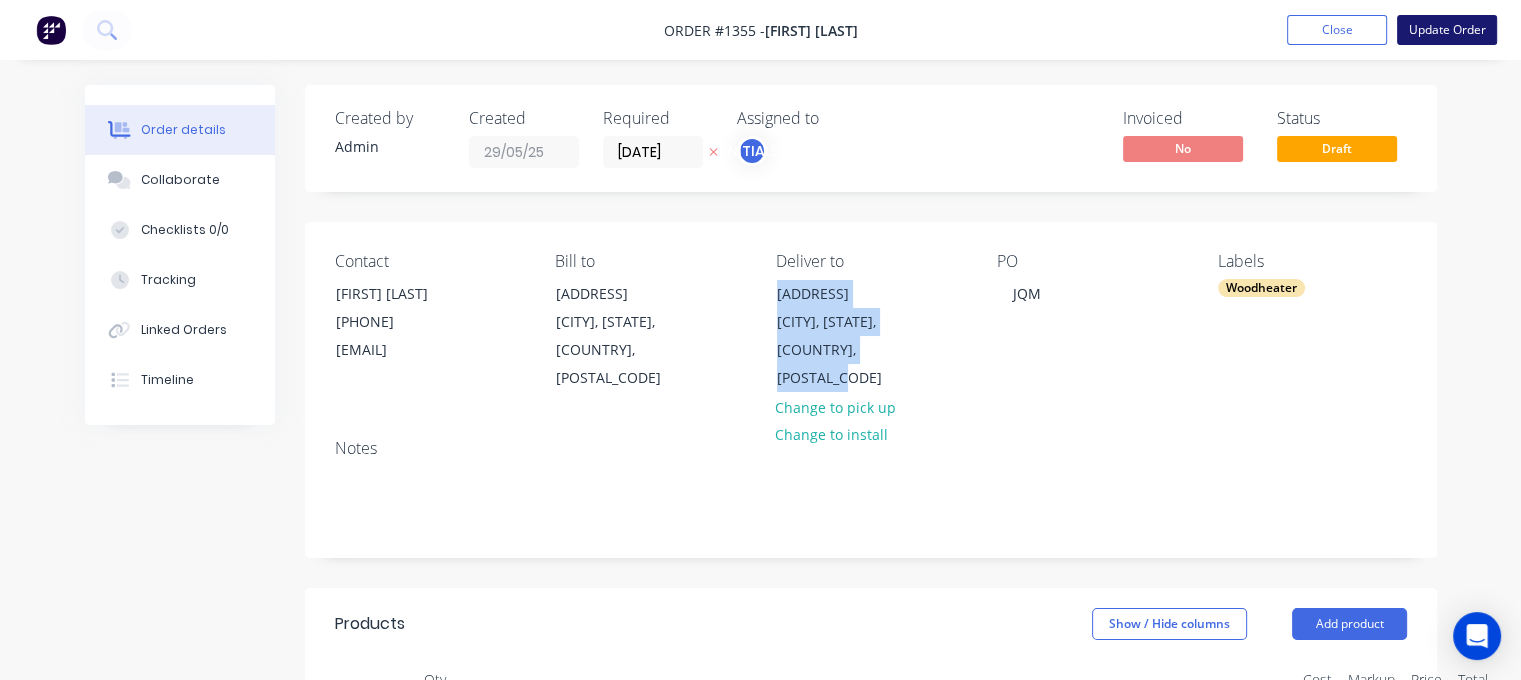 click on "Update Order" at bounding box center [1447, 30] 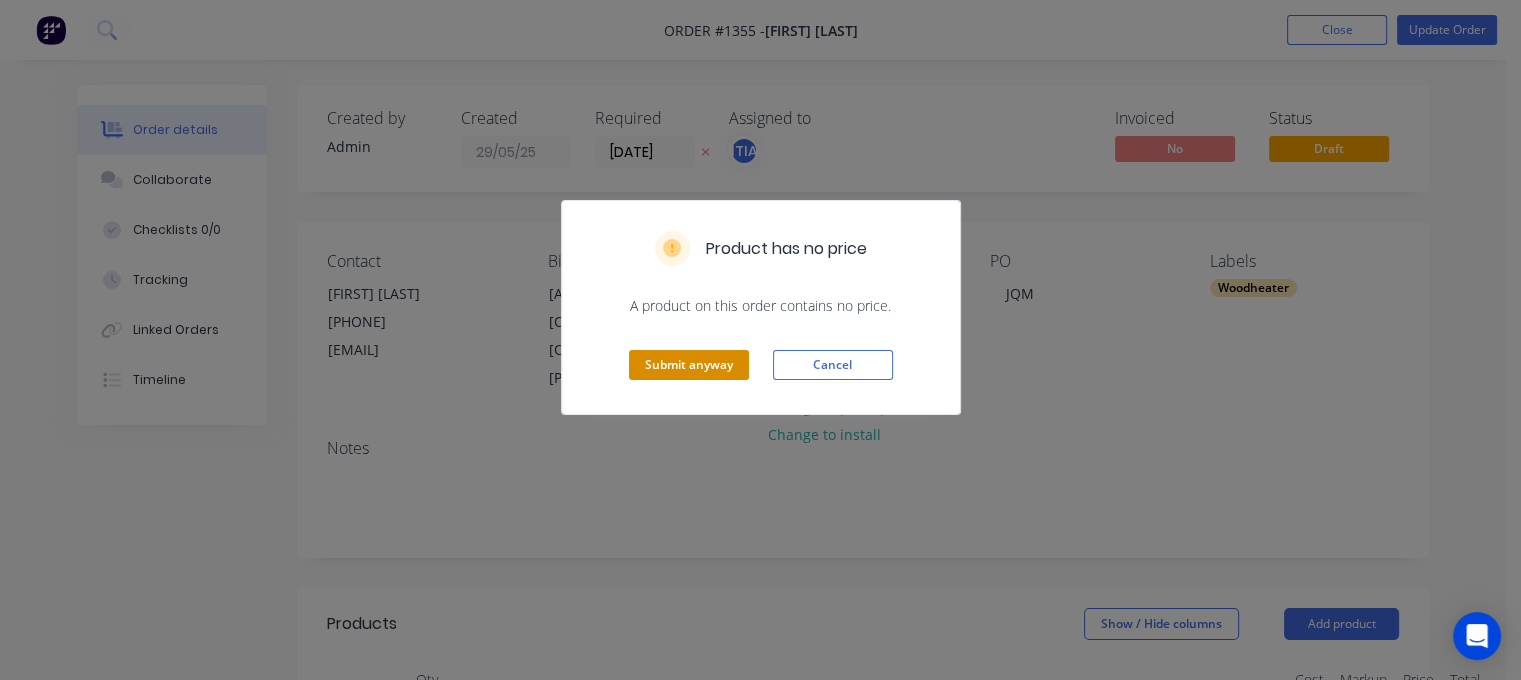 click on "Submit anyway" at bounding box center [689, 365] 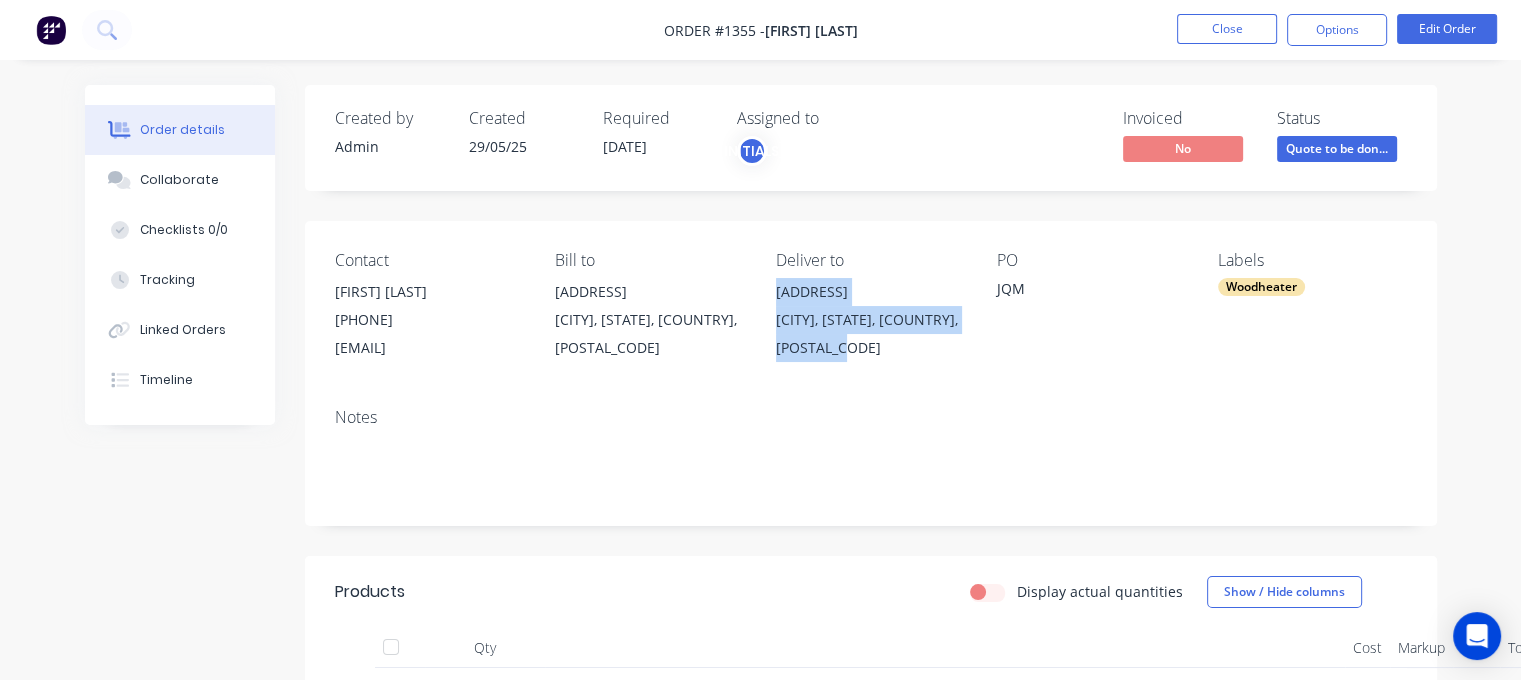 drag, startPoint x: 776, startPoint y: 297, endPoint x: 888, endPoint y: 349, distance: 123.482796 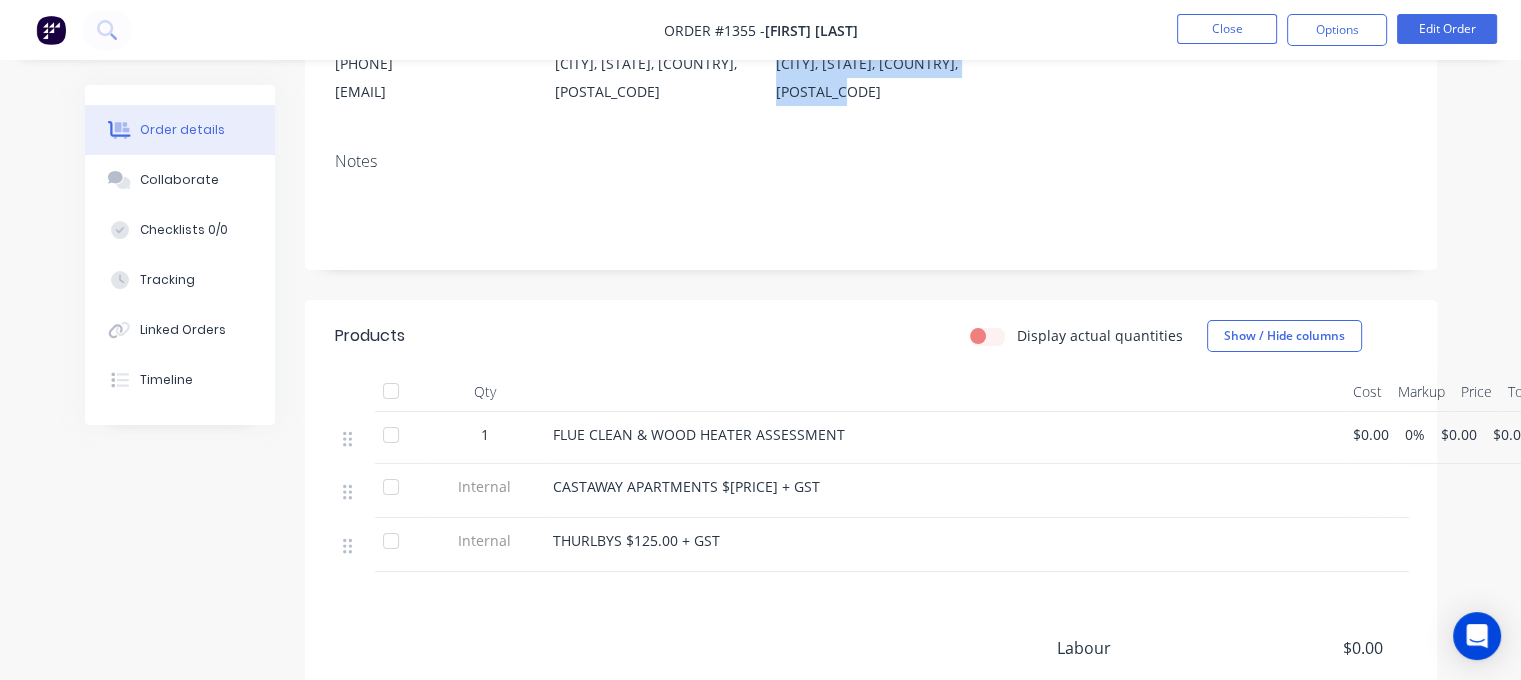 scroll, scrollTop: 0, scrollLeft: 0, axis: both 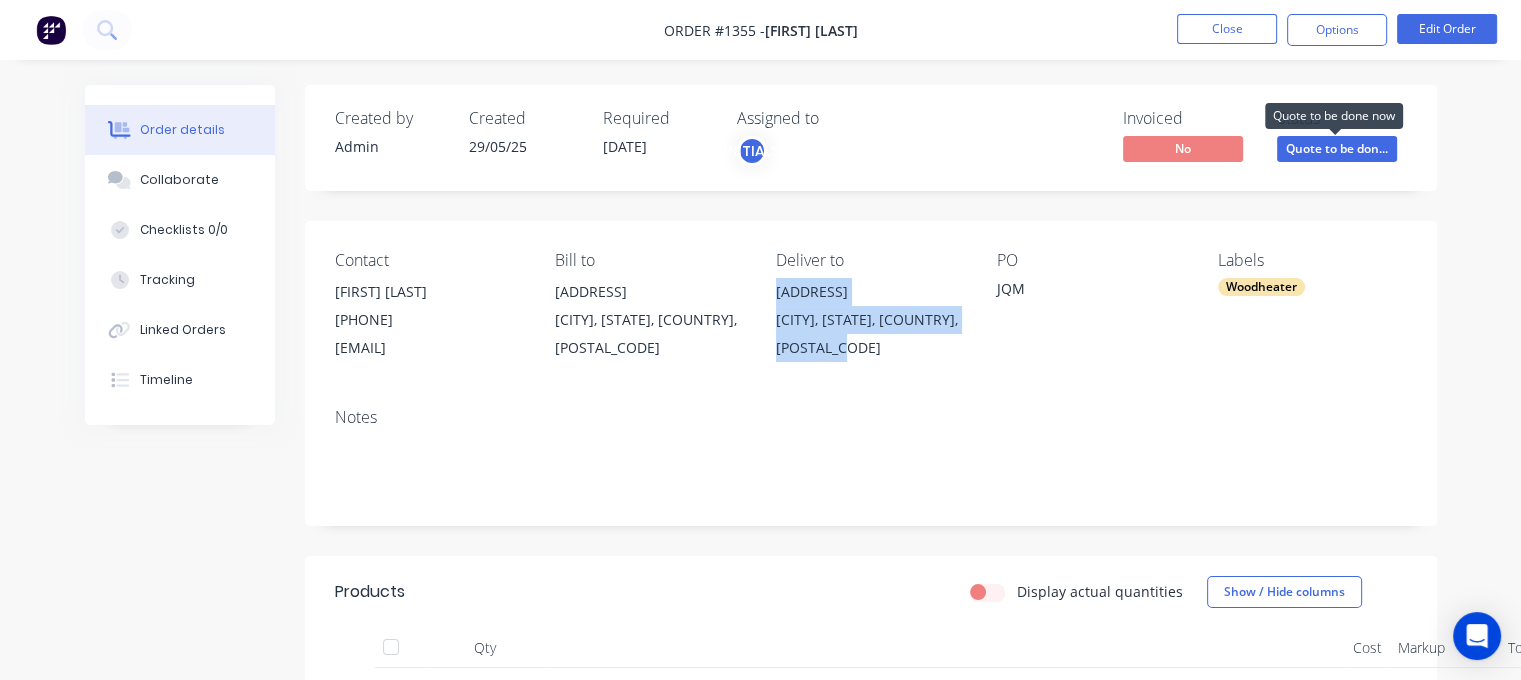 click on "Quote to be don..." at bounding box center (1337, 148) 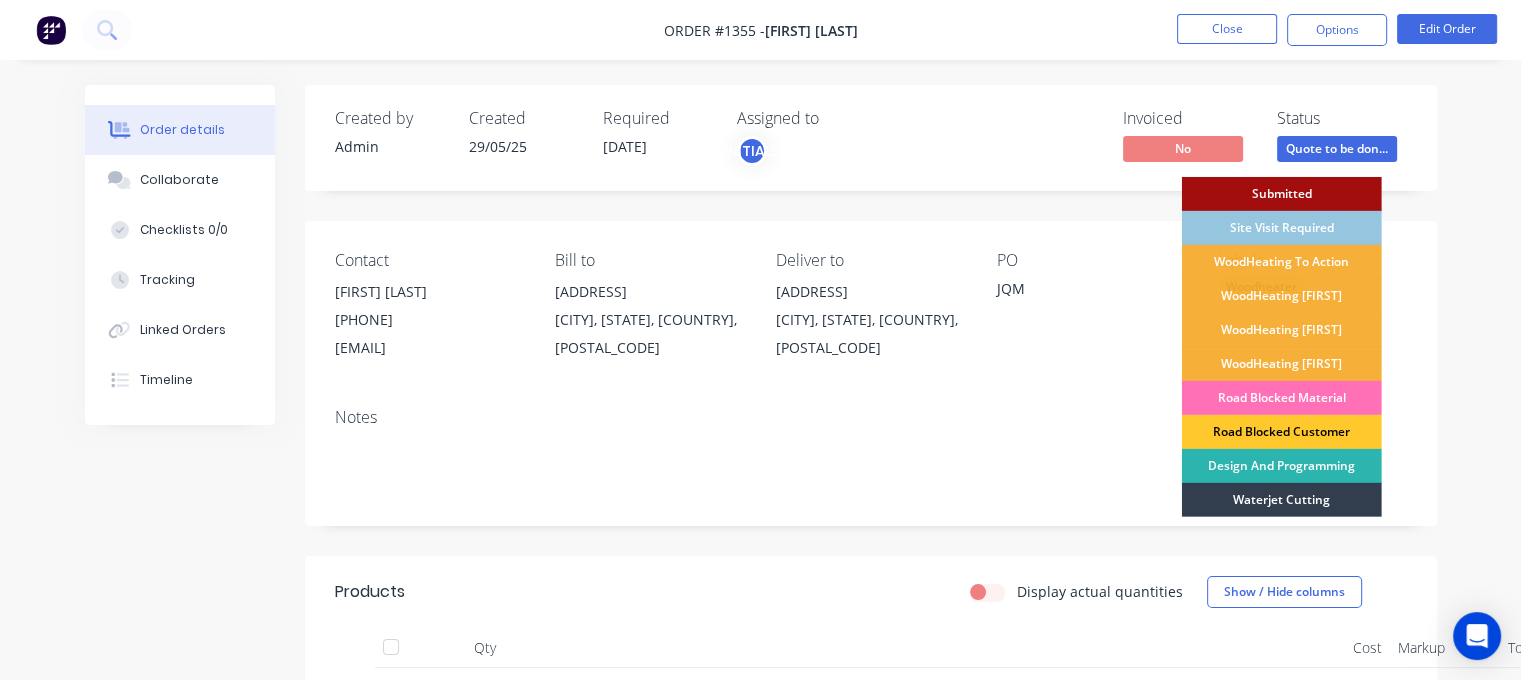 click on "Road Blocked Customer" at bounding box center [1282, 432] 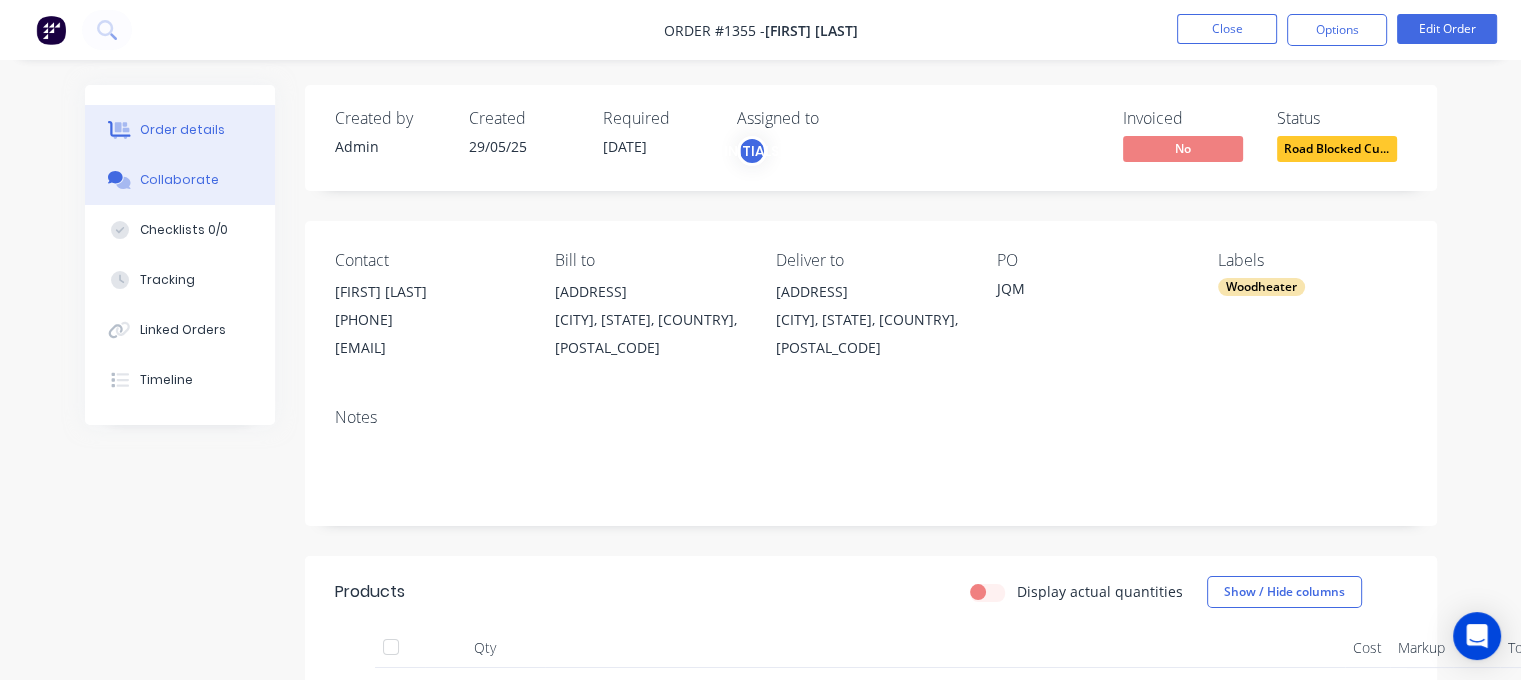 click on "Collaborate" at bounding box center (179, 180) 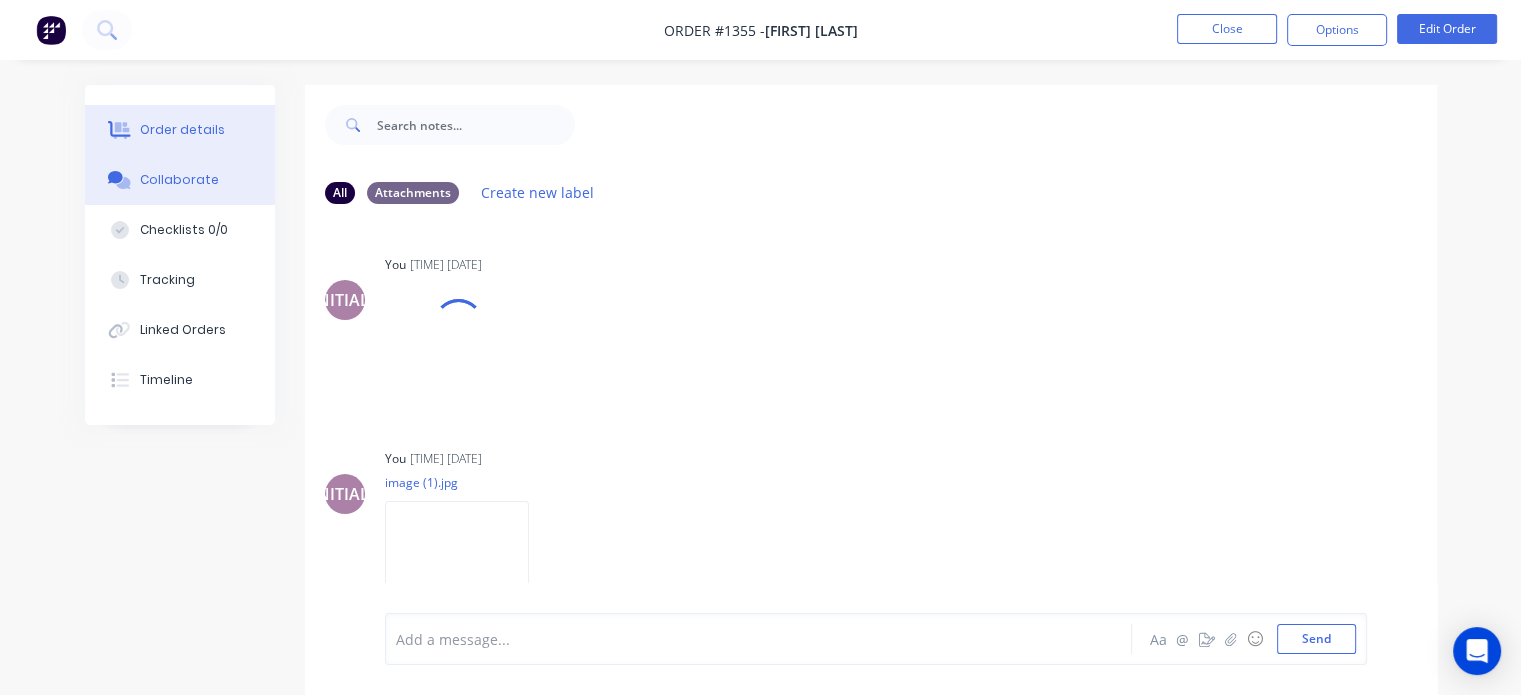 click on "Order details" at bounding box center [182, 130] 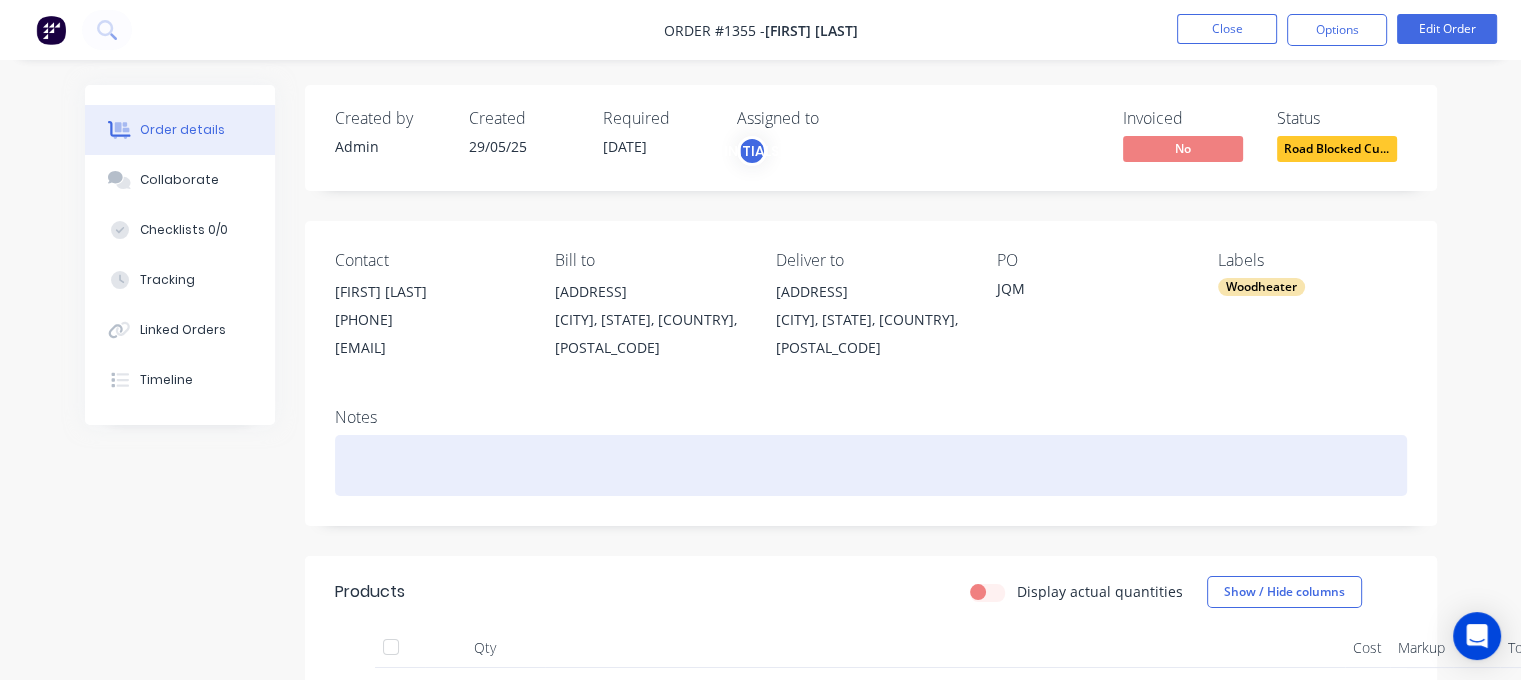 click at bounding box center [871, 465] 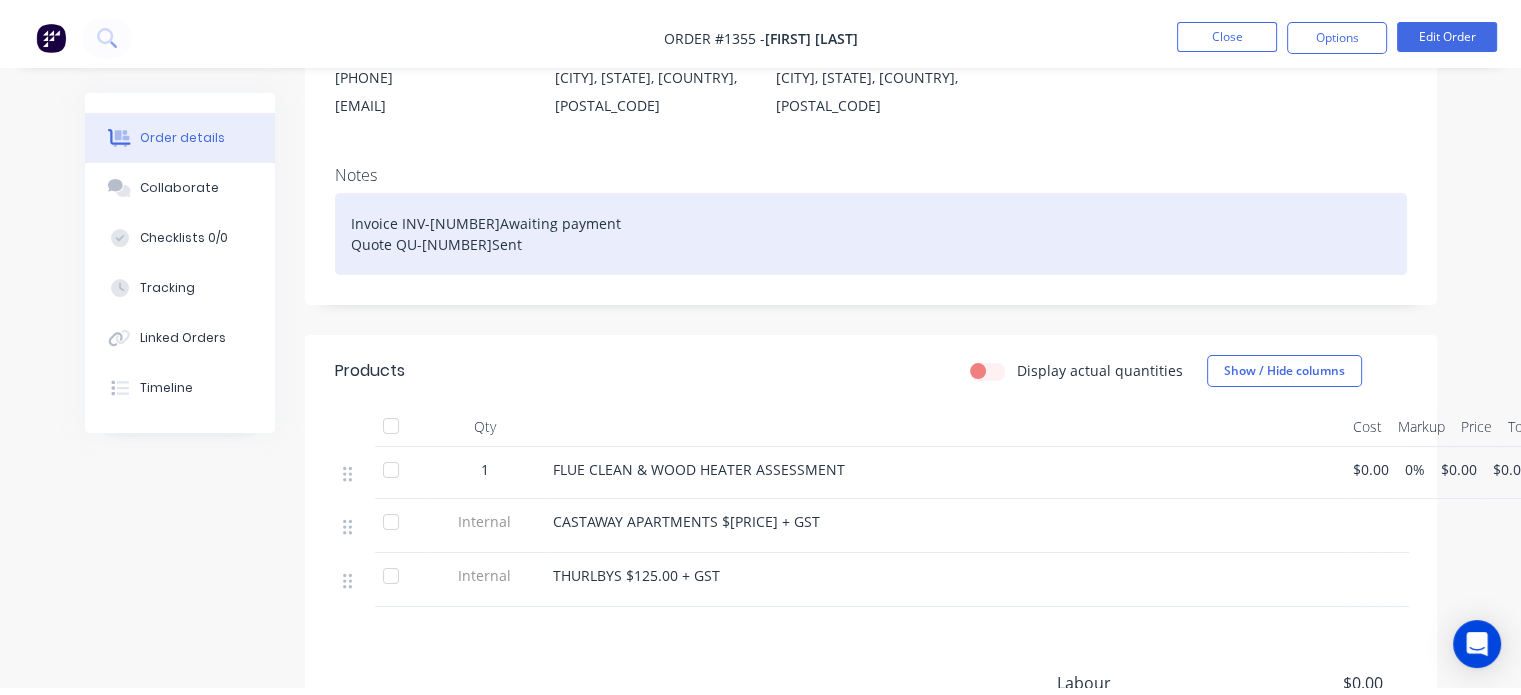 scroll, scrollTop: 0, scrollLeft: 0, axis: both 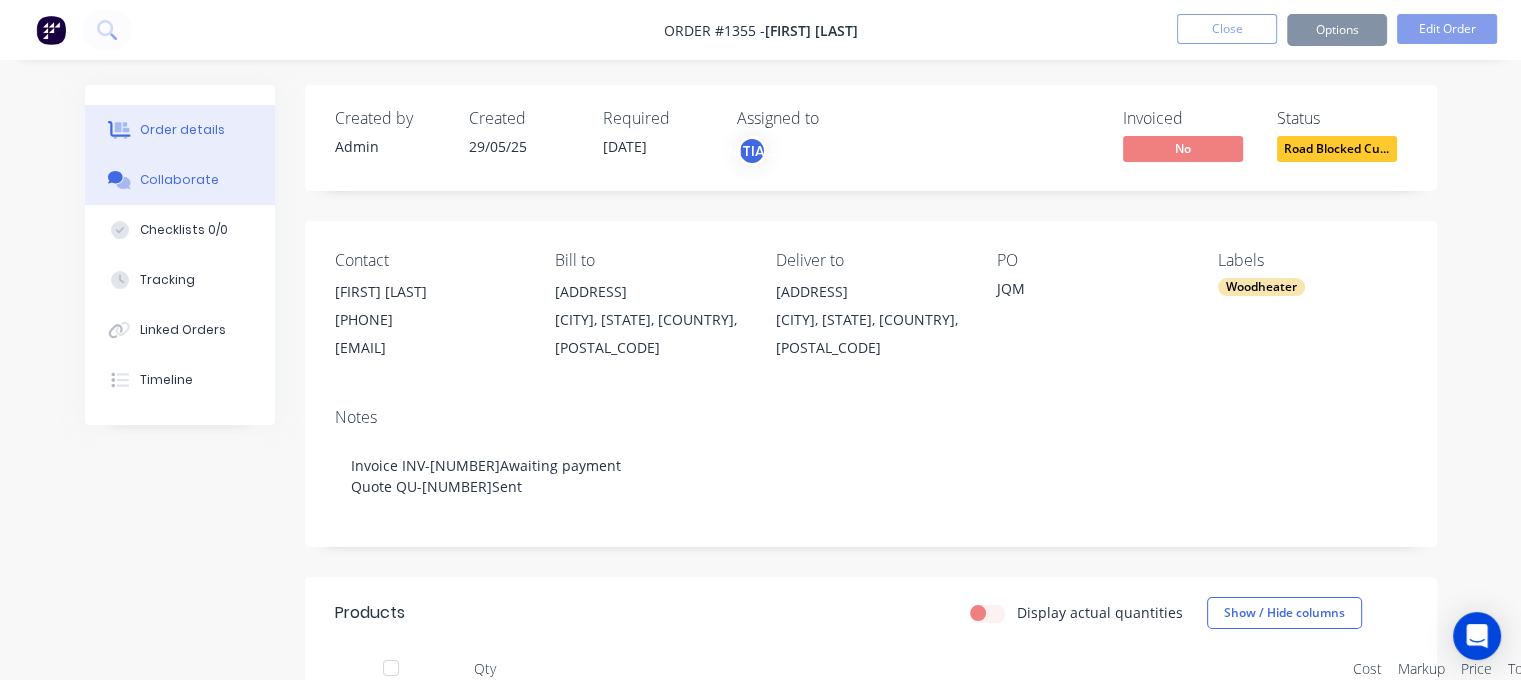 click on "Collaborate" at bounding box center (179, 180) 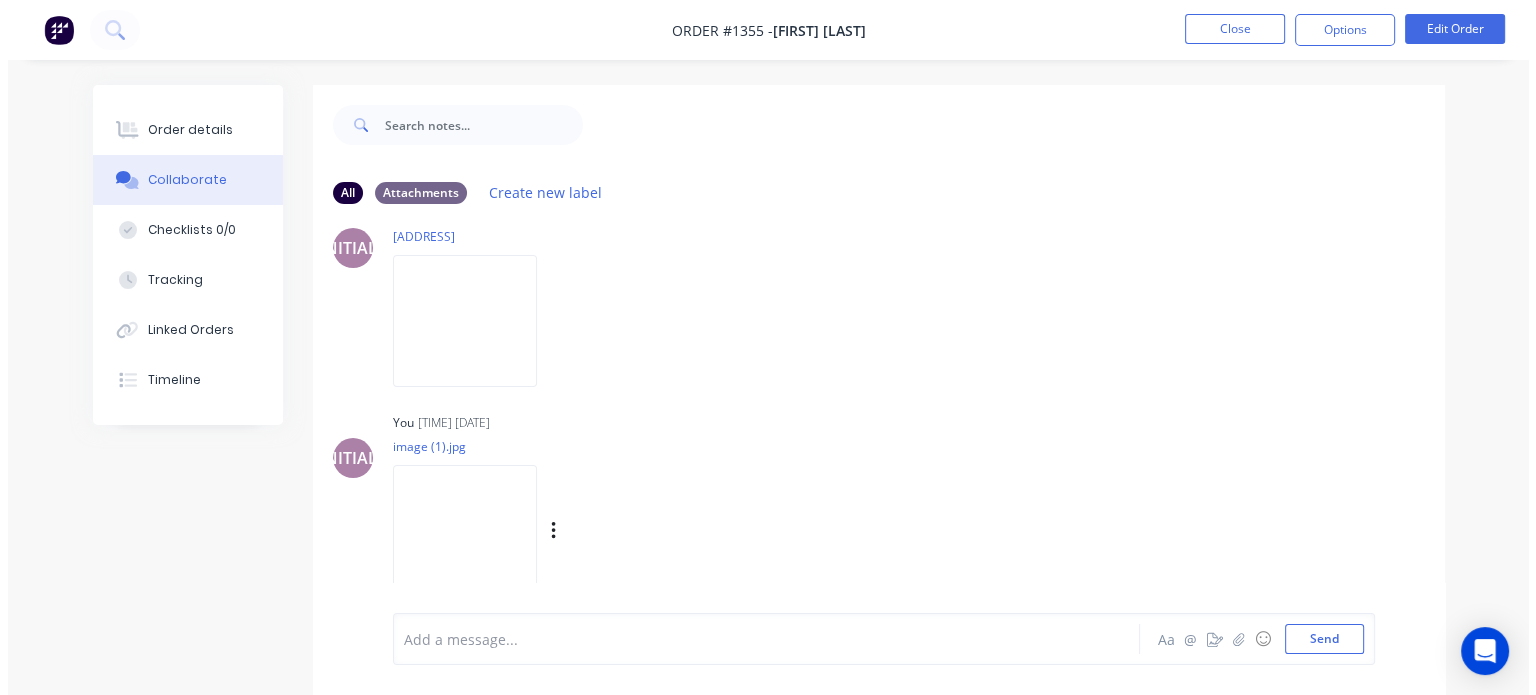 scroll, scrollTop: 0, scrollLeft: 0, axis: both 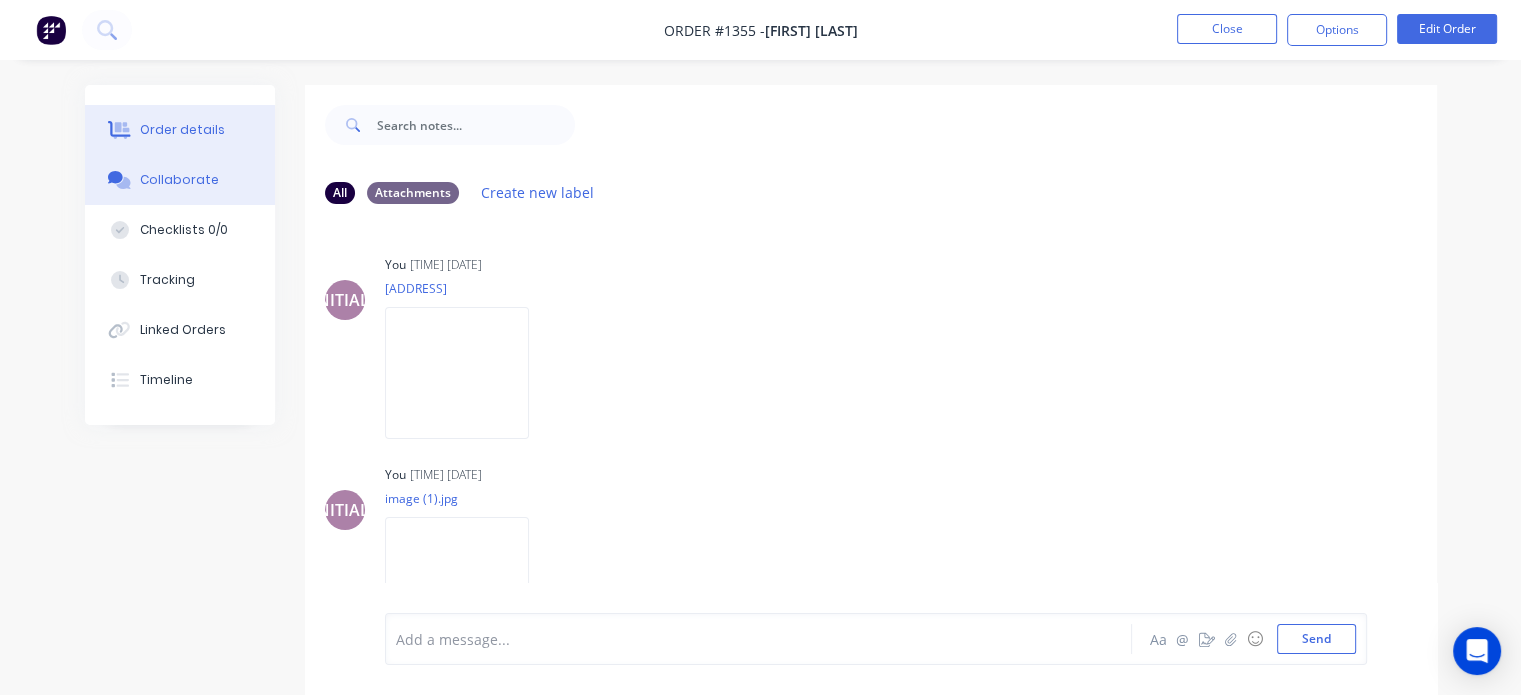 click on "Order details" at bounding box center (182, 130) 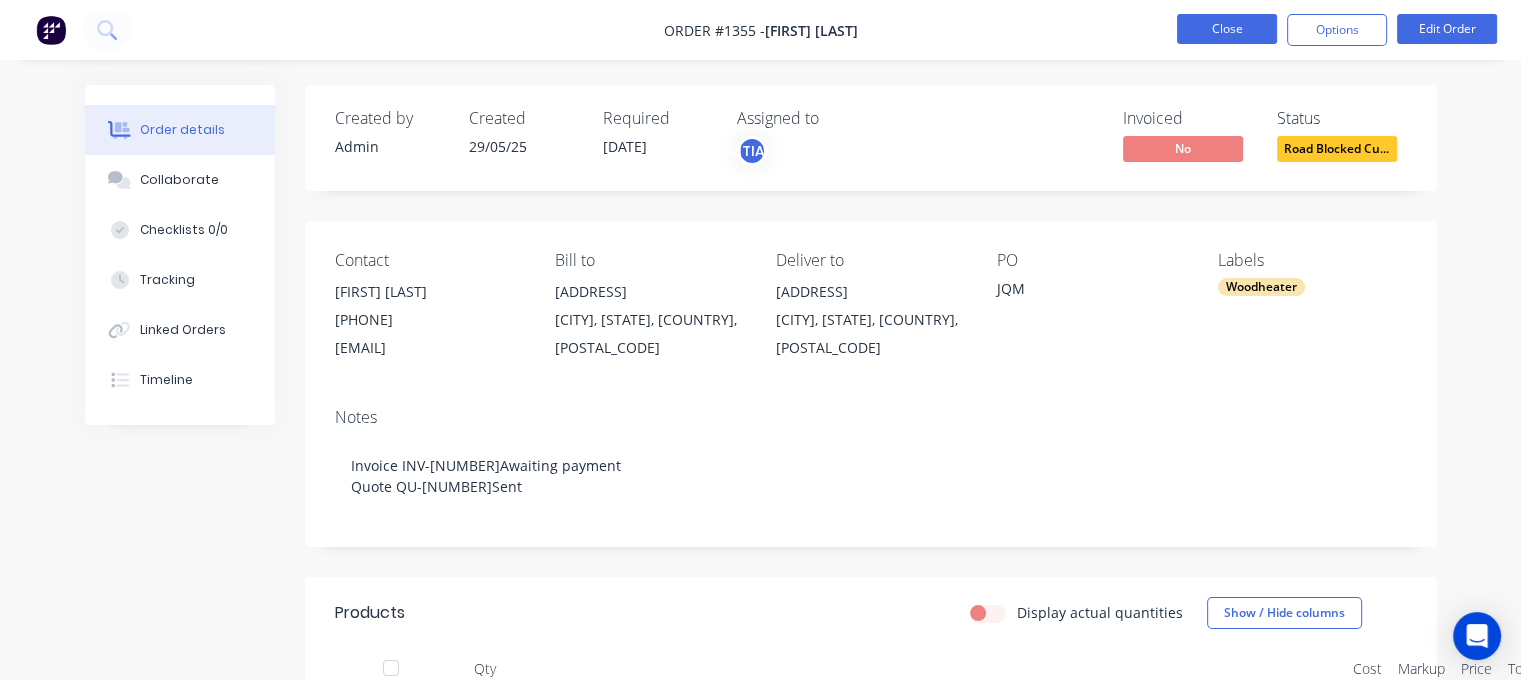 click on "Close" at bounding box center (1227, 29) 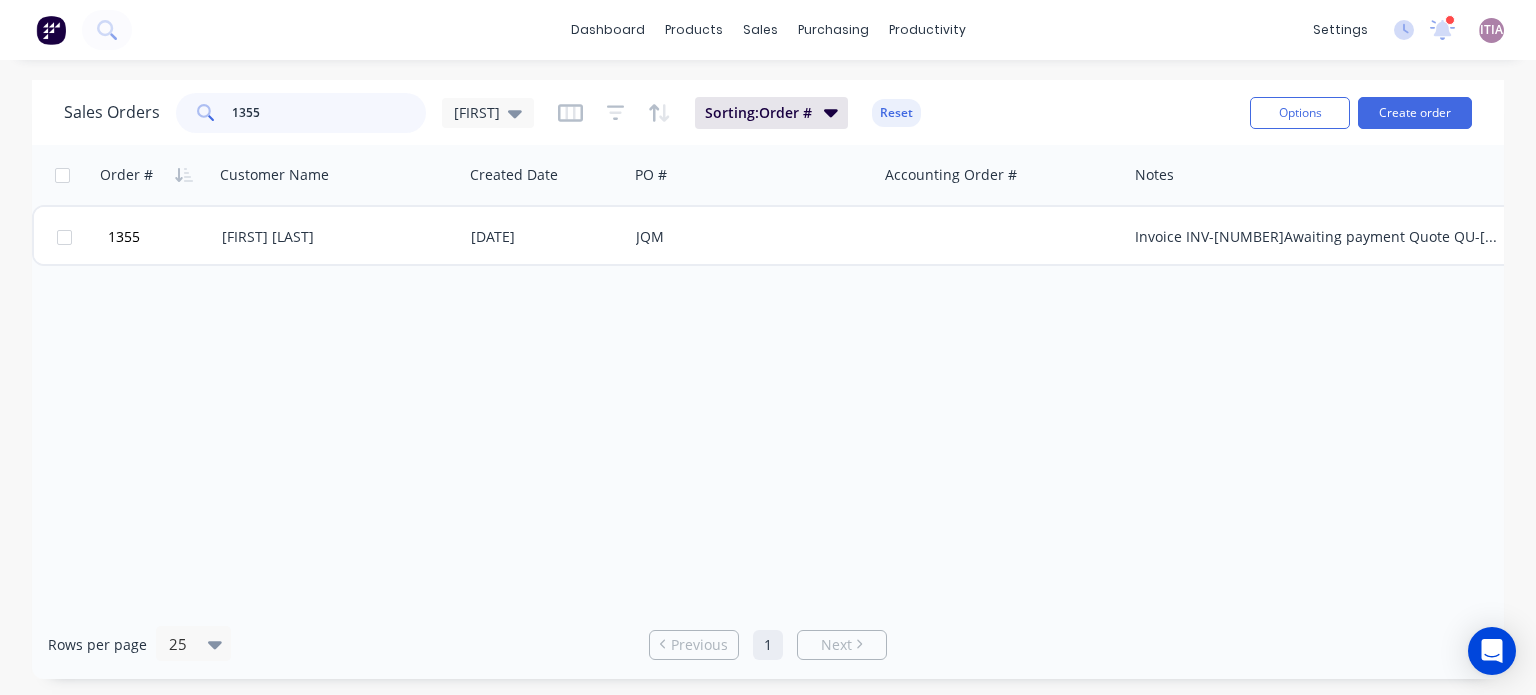 click on "1355" at bounding box center (329, 113) 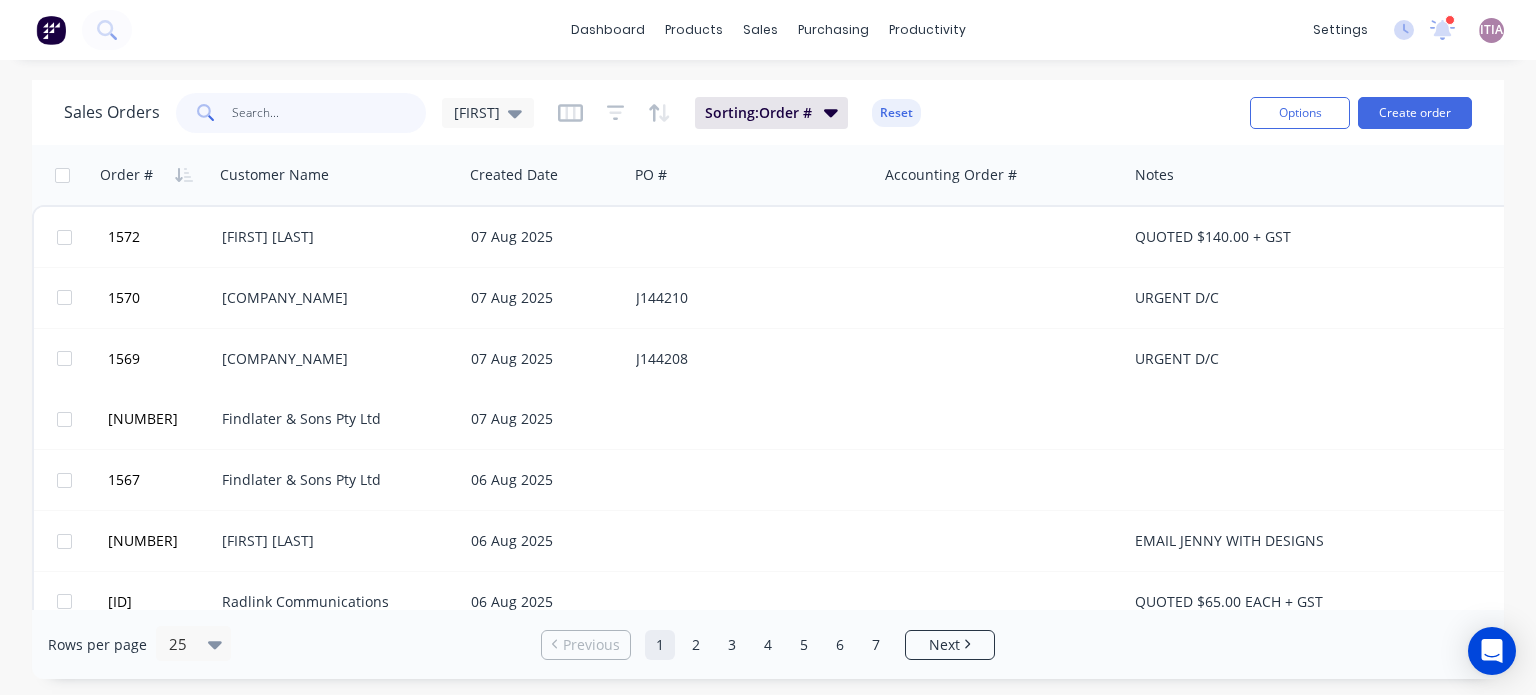 type 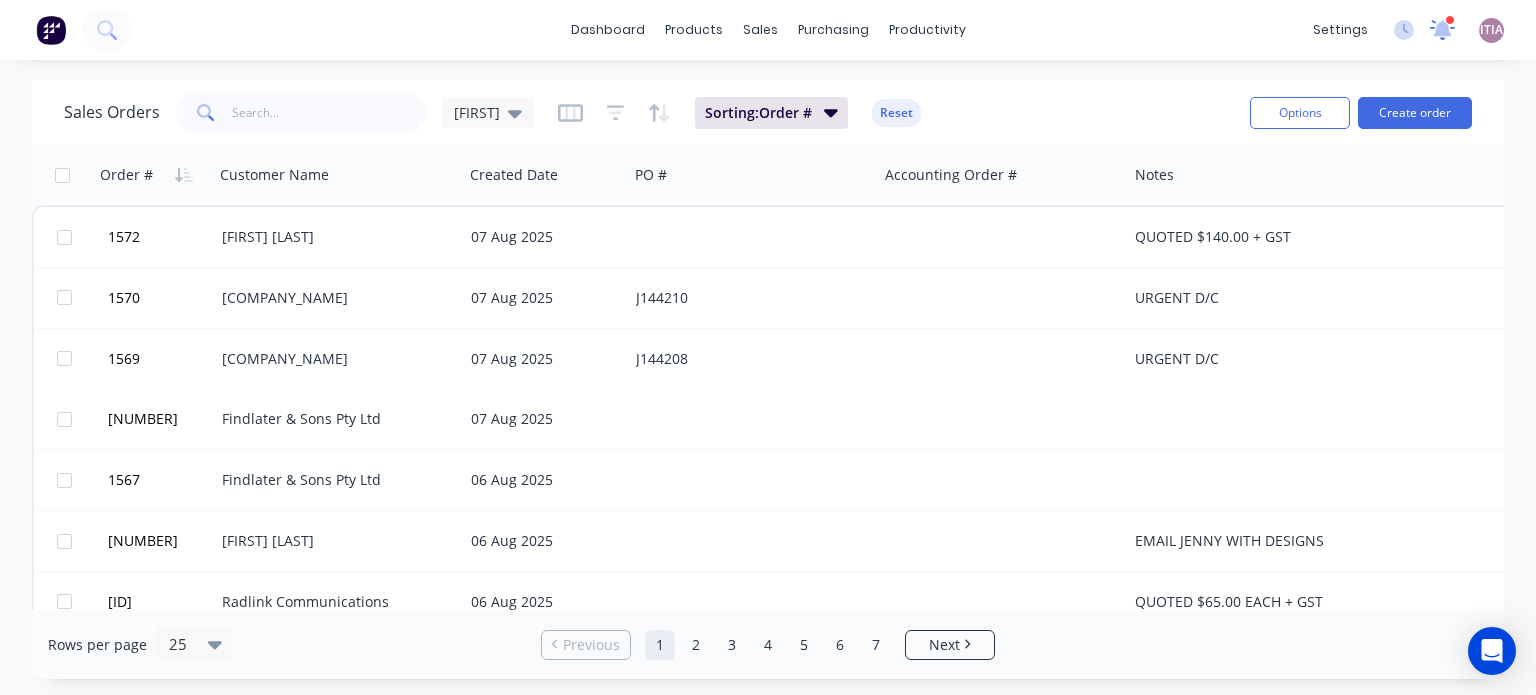 click 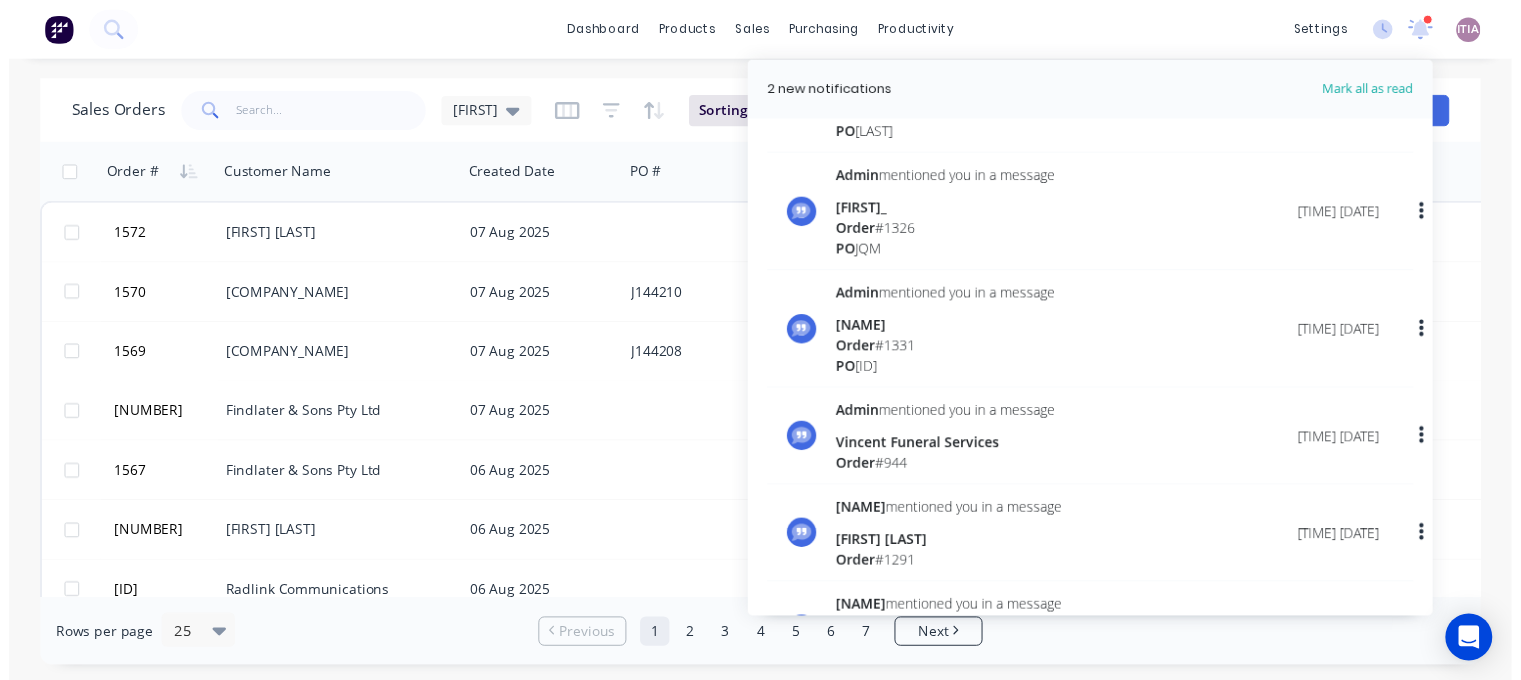 scroll, scrollTop: 200, scrollLeft: 0, axis: vertical 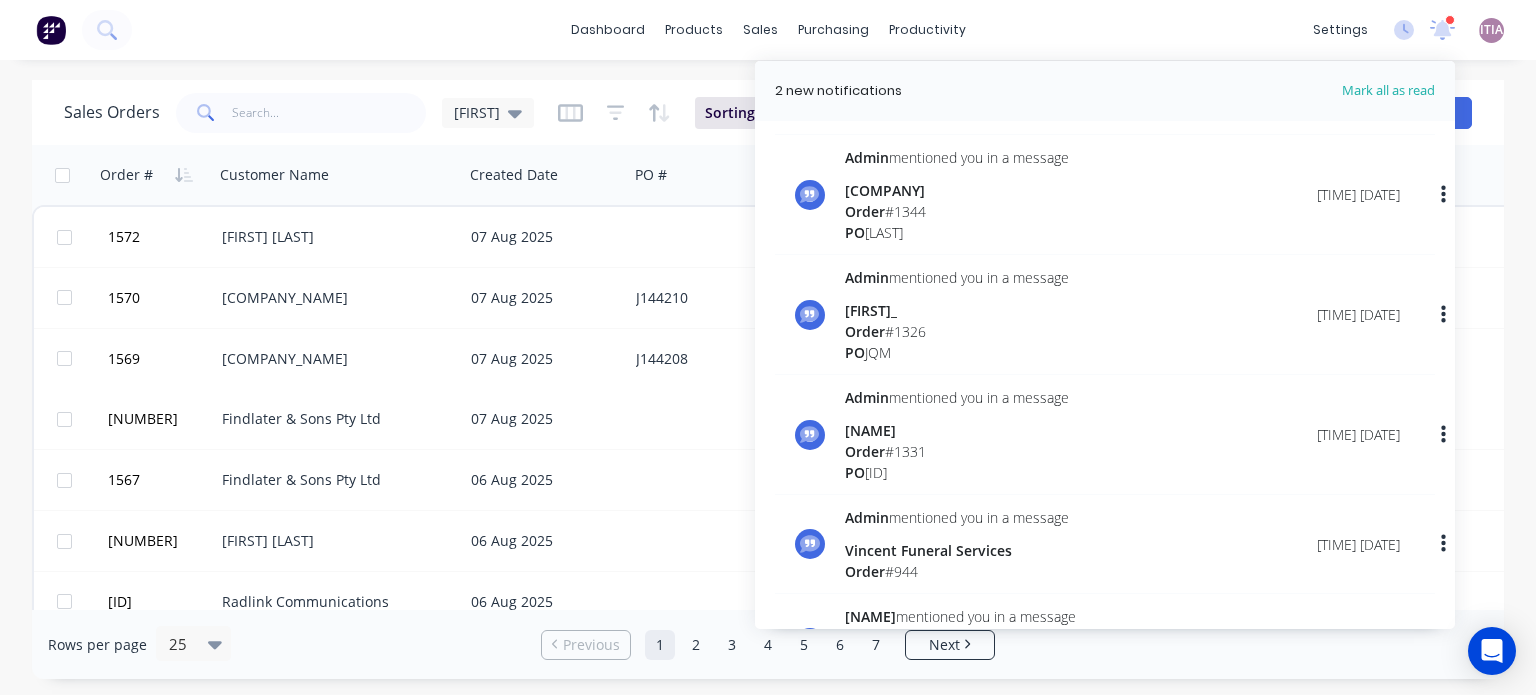 click on "Order" at bounding box center (865, 211) 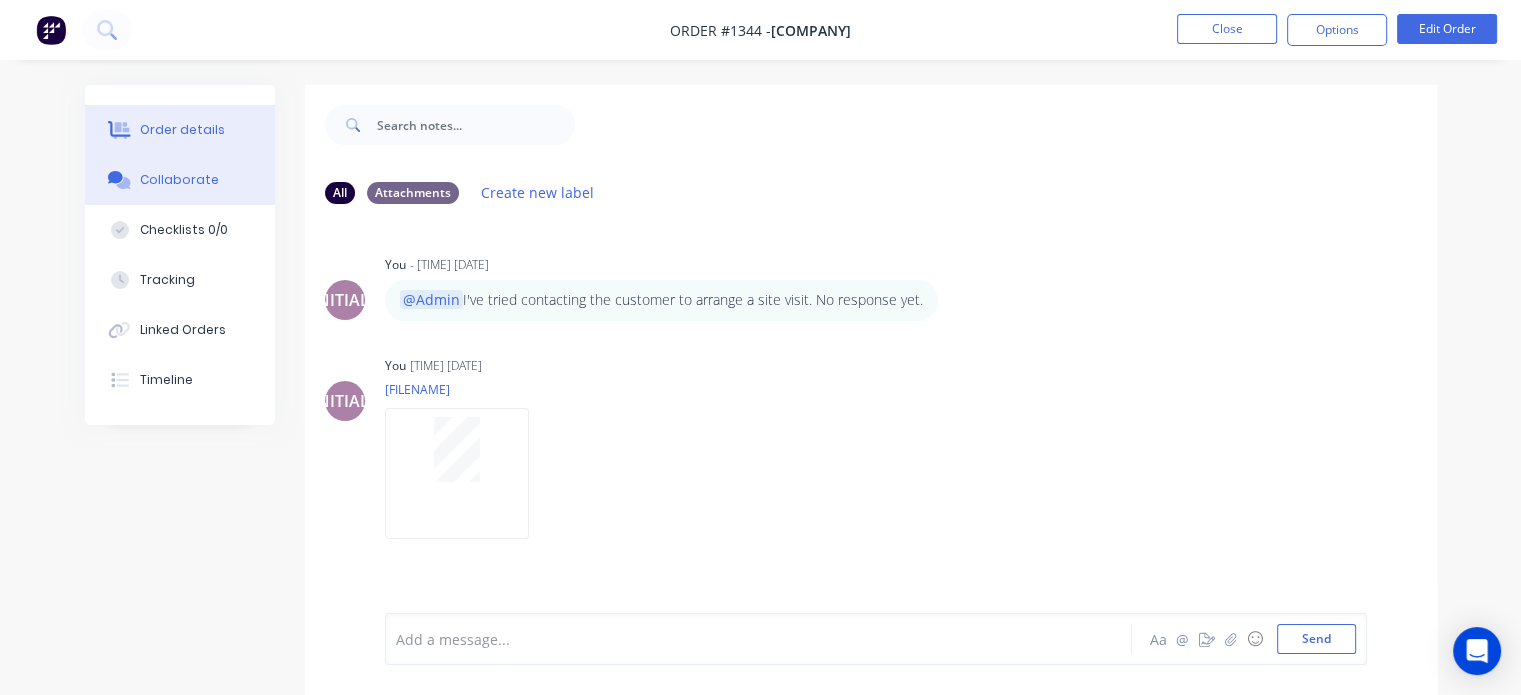 click on "Order details" at bounding box center (182, 130) 